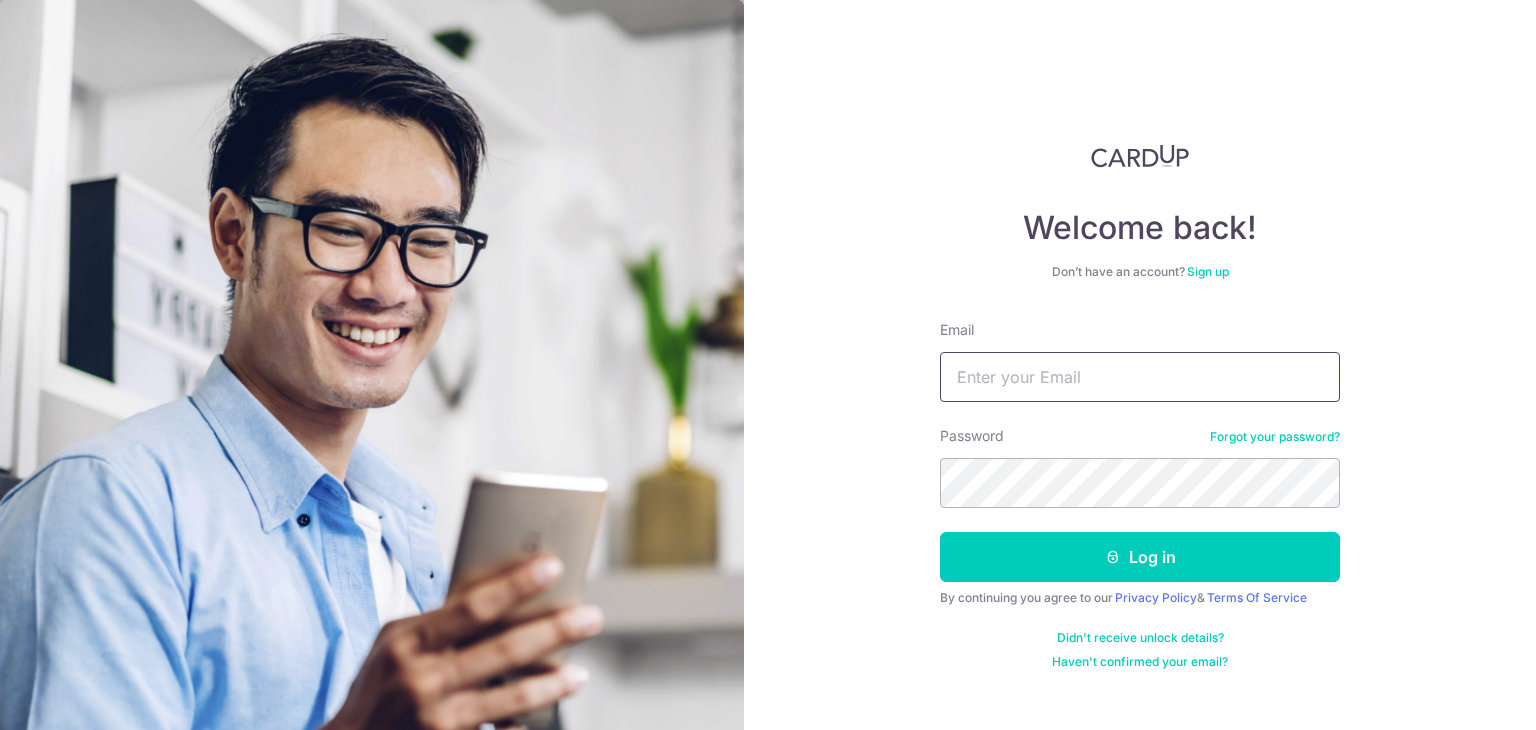 scroll, scrollTop: 0, scrollLeft: 0, axis: both 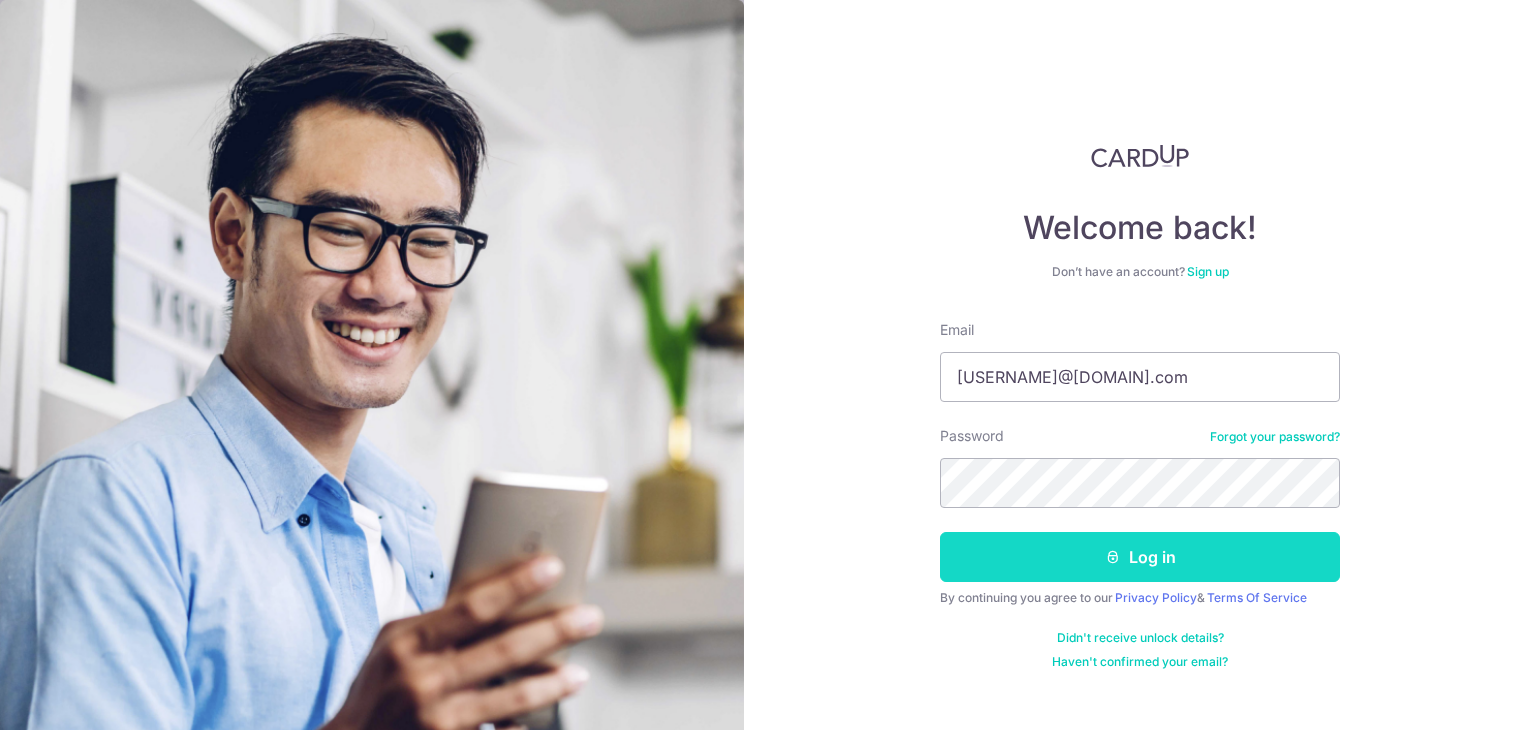 click on "Log in" at bounding box center (1140, 557) 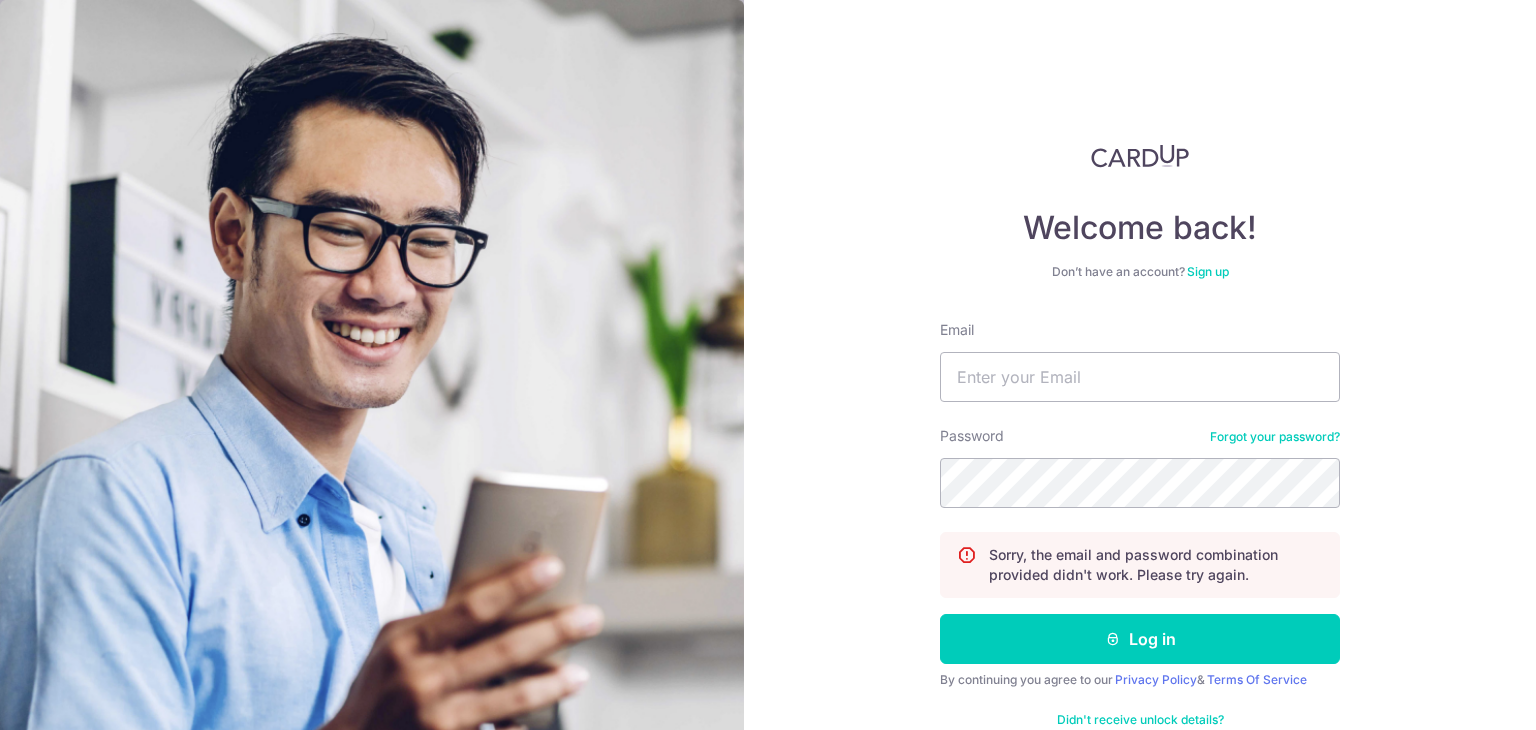 scroll, scrollTop: 0, scrollLeft: 0, axis: both 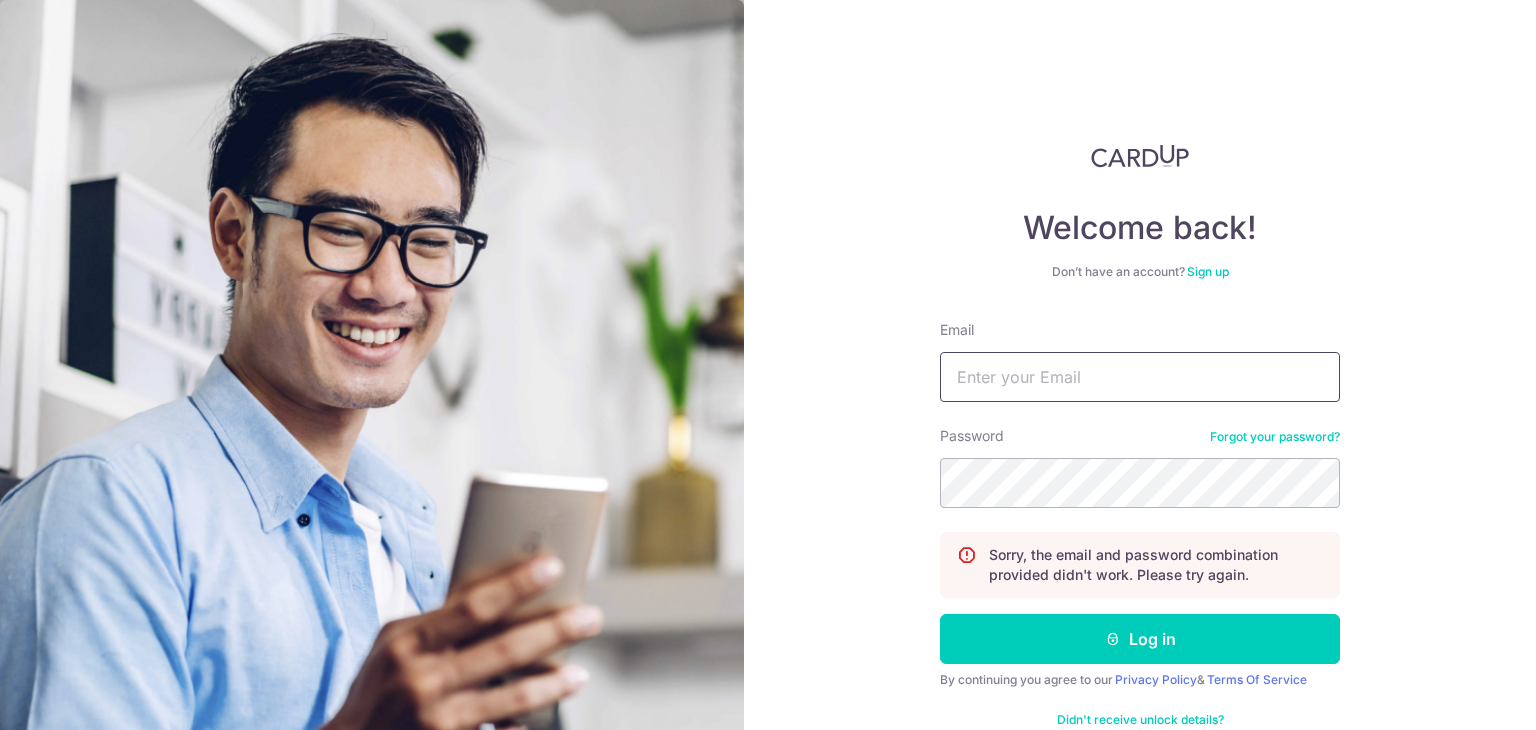 click on "Email" at bounding box center (1140, 377) 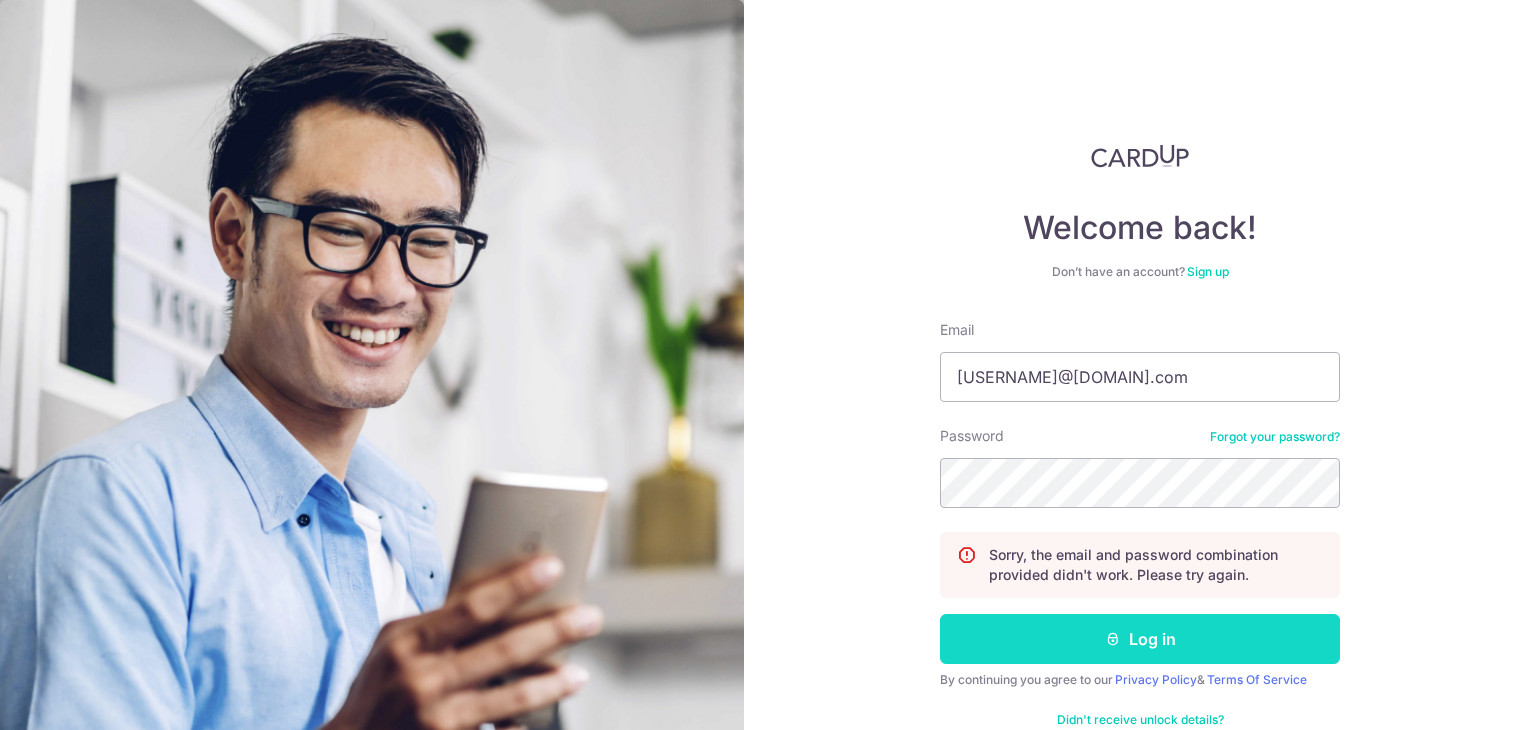 click at bounding box center [1113, 639] 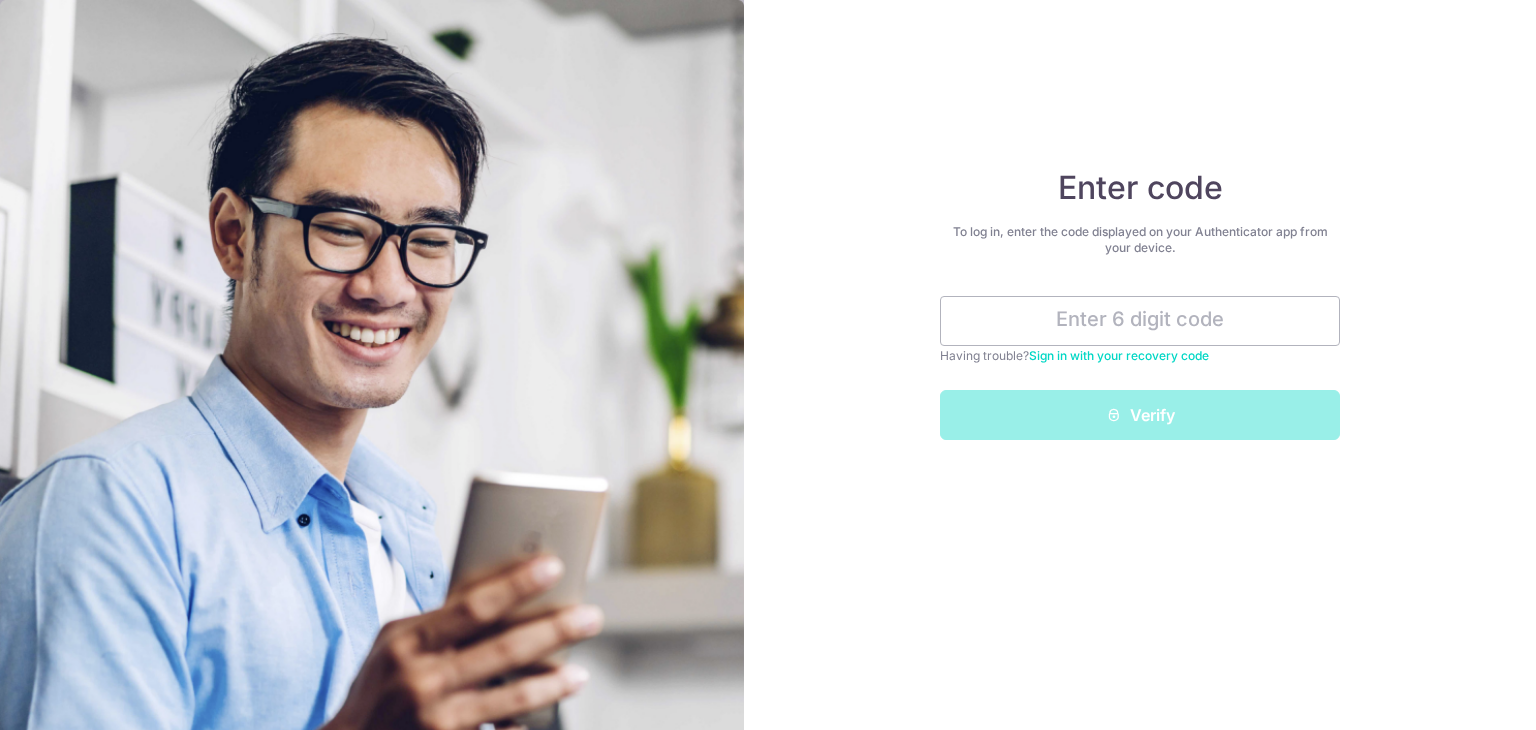 scroll, scrollTop: 0, scrollLeft: 0, axis: both 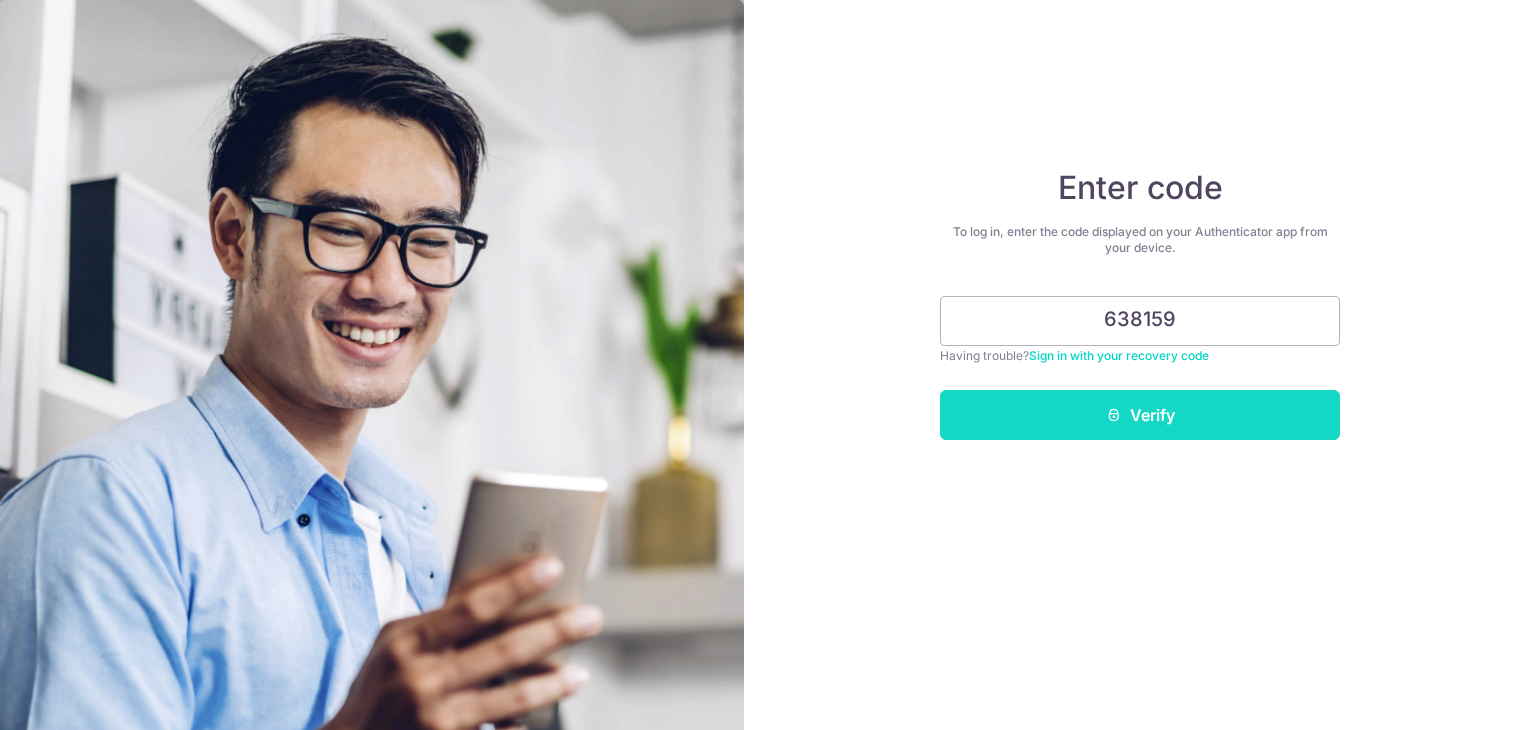 type on "638159" 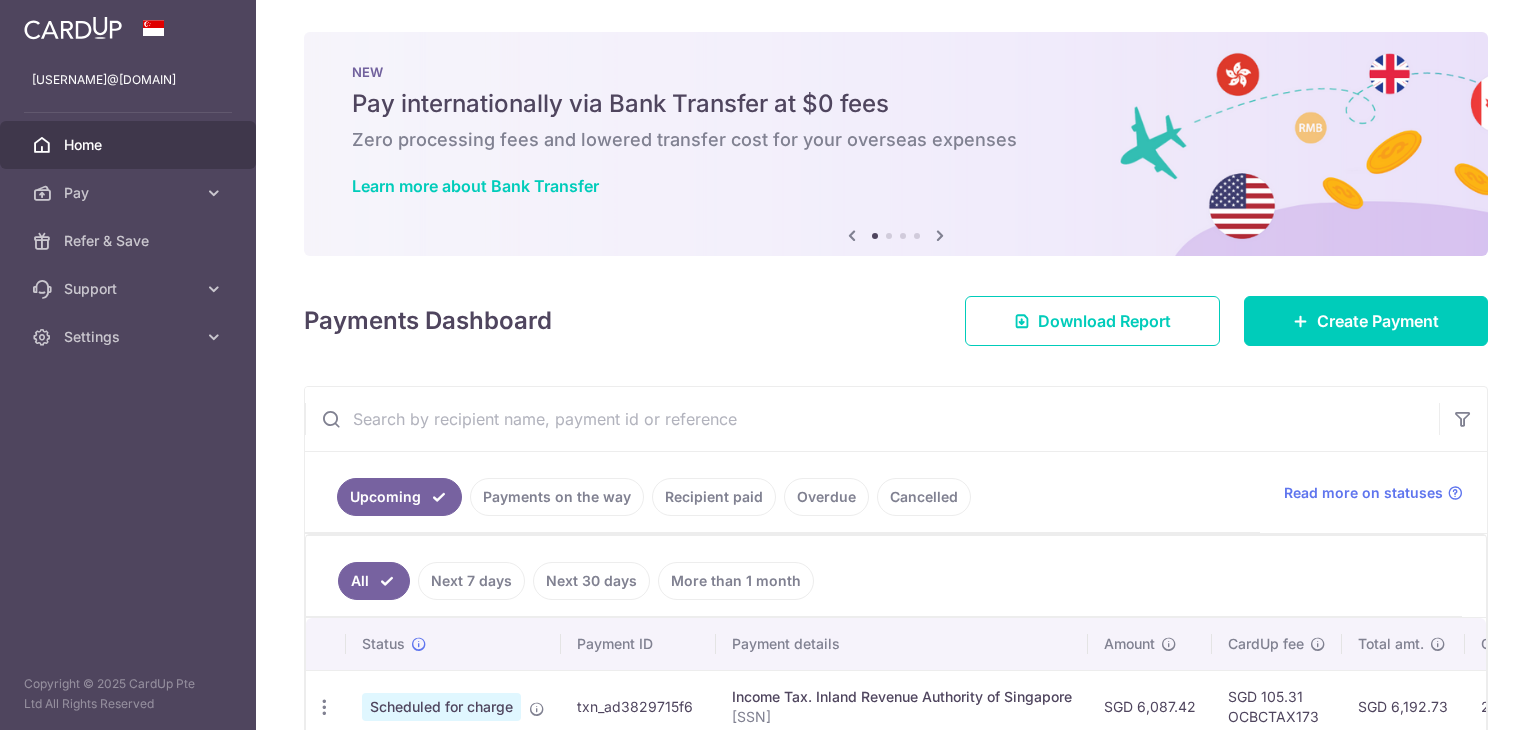 scroll, scrollTop: 0, scrollLeft: 0, axis: both 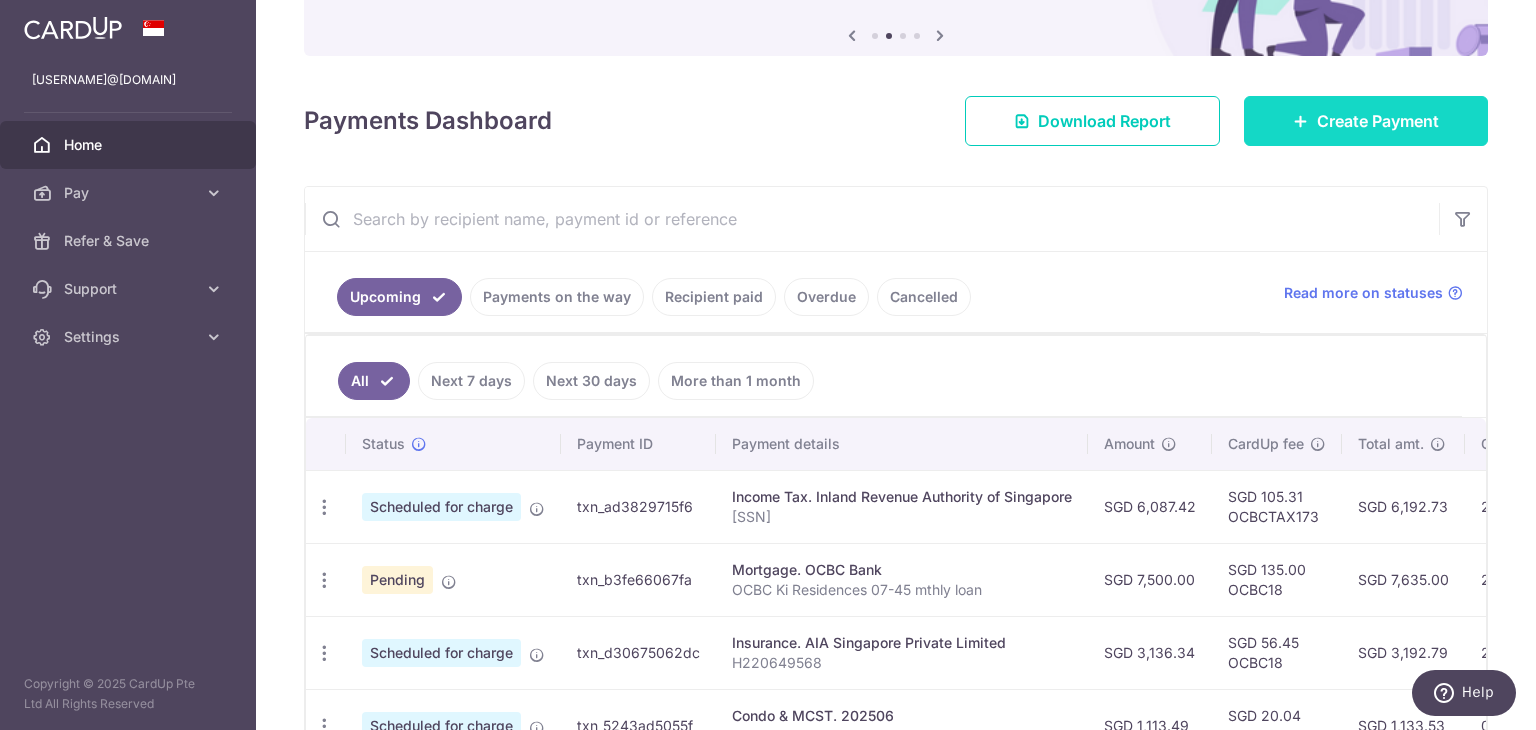 click on "Create Payment" at bounding box center [1378, 121] 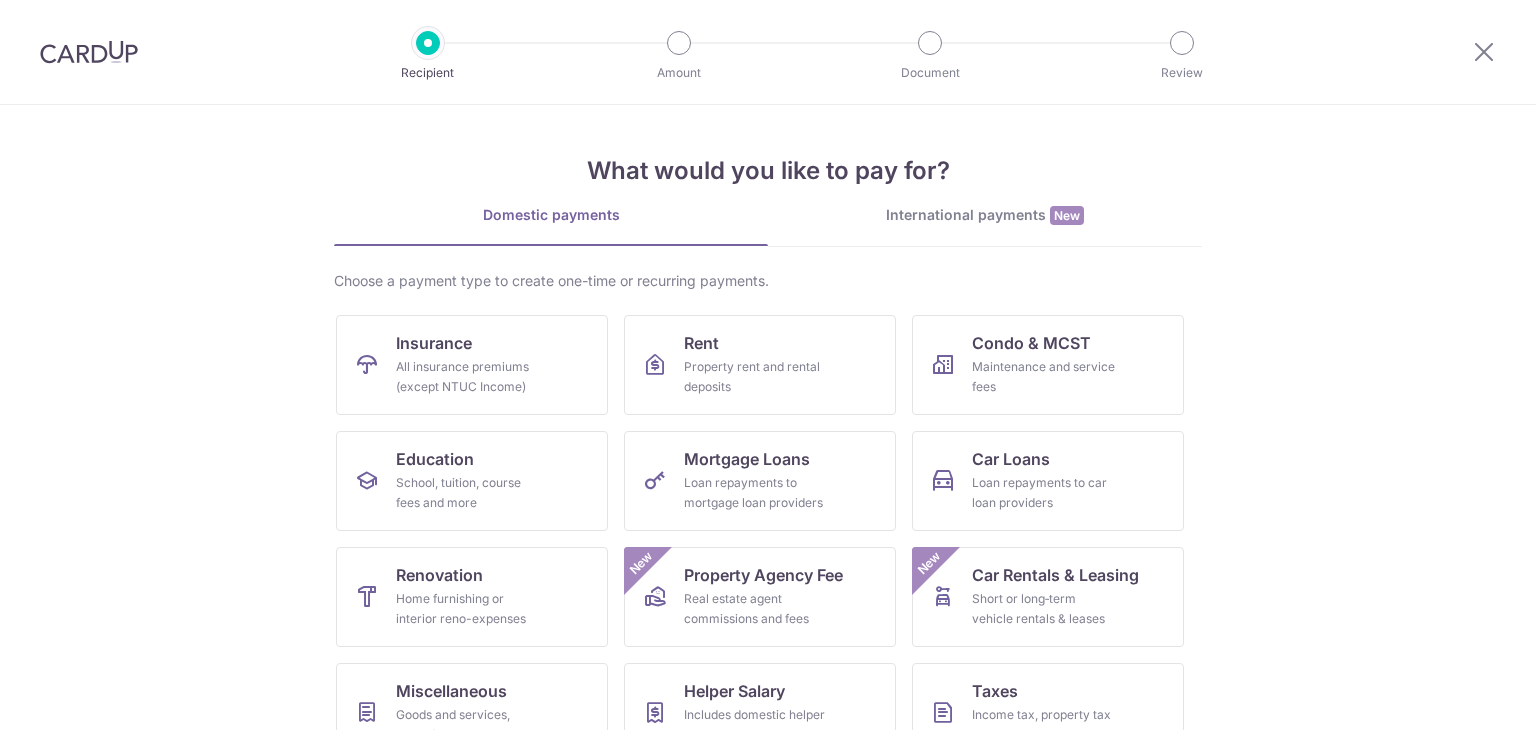 scroll, scrollTop: 0, scrollLeft: 0, axis: both 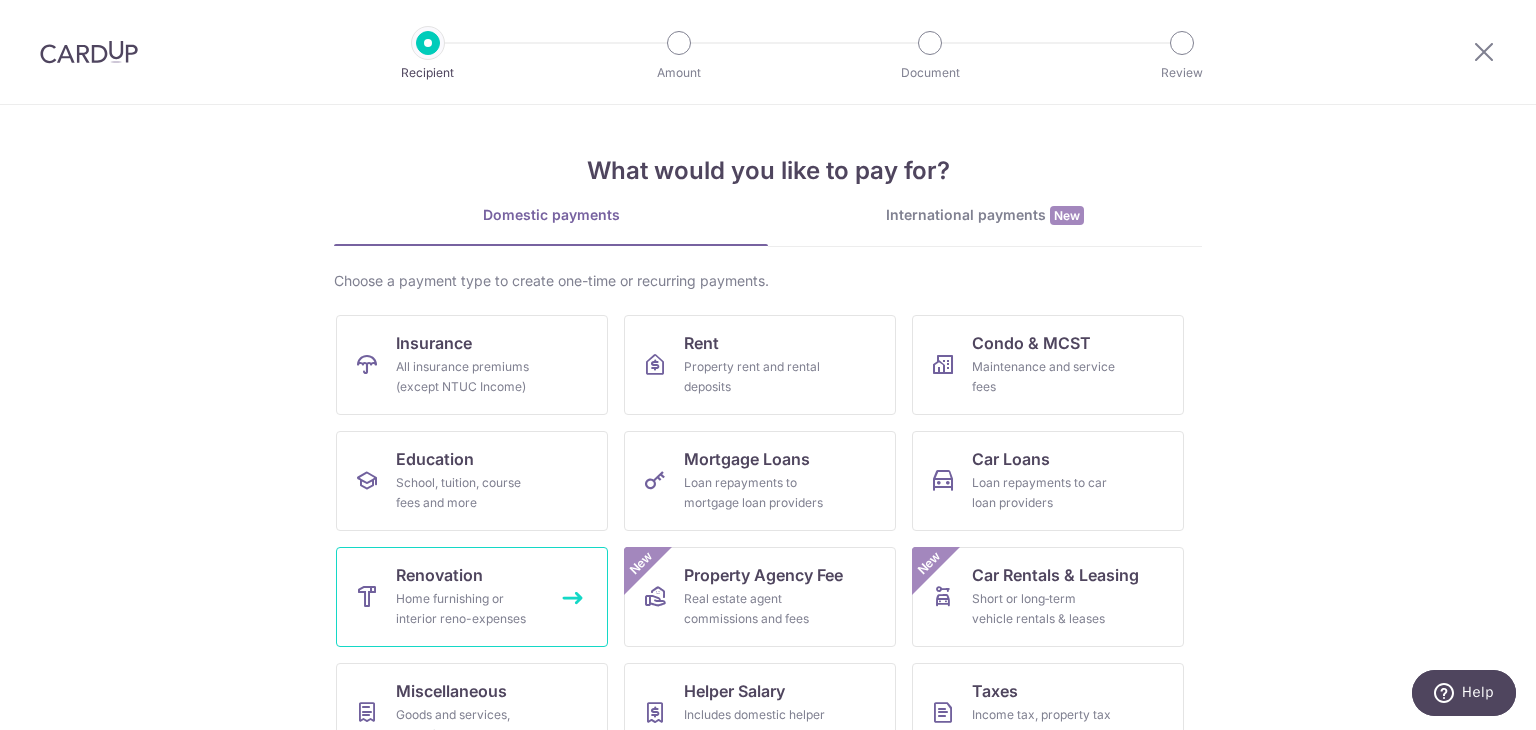 click on "Home furnishing or interior reno-expenses" at bounding box center [468, 609] 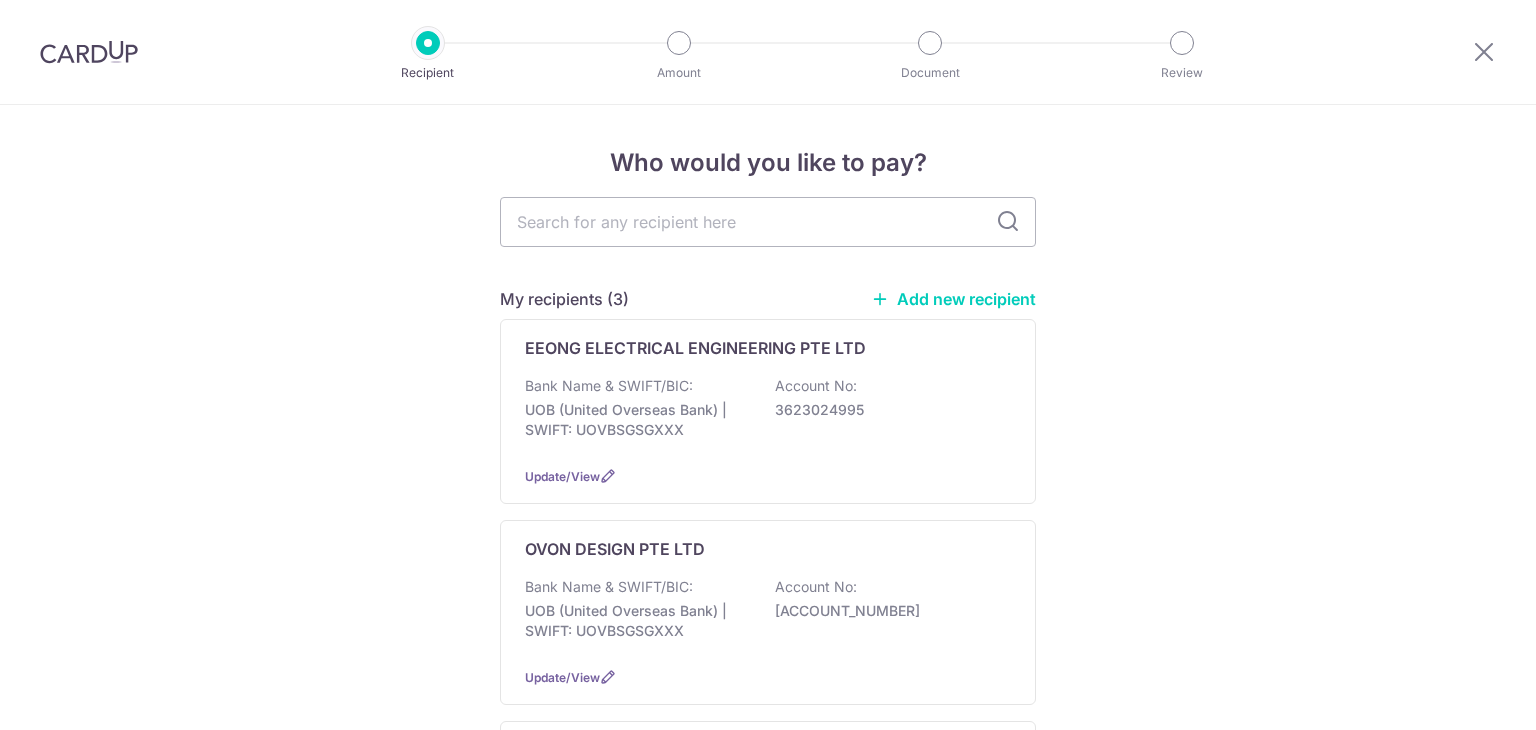 scroll, scrollTop: 0, scrollLeft: 0, axis: both 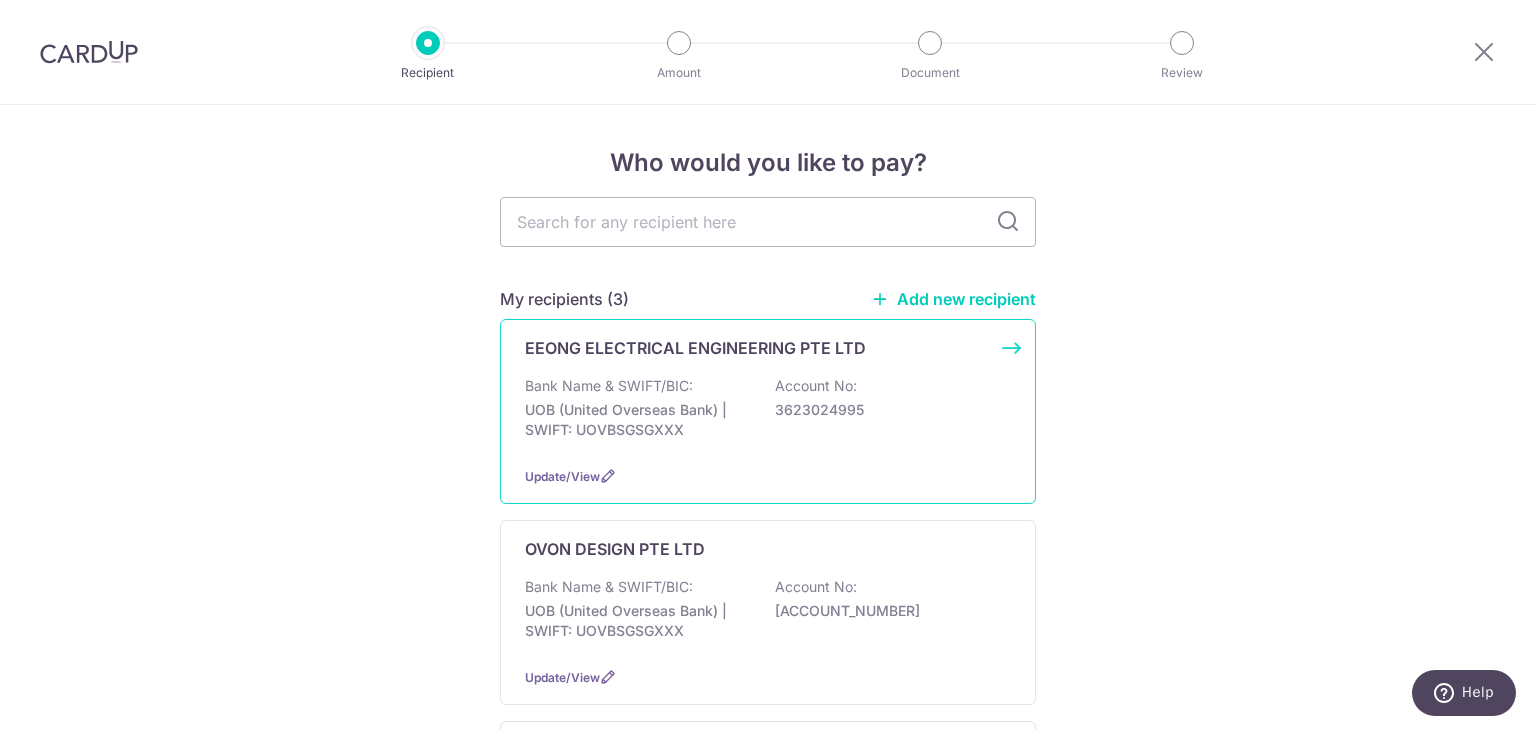 click on "EEONG ELECTRICAL ENGINEERING PTE LTD
Bank Name & SWIFT/BIC:
UOB (United Overseas Bank) | SWIFT: UOVBSGSGXXX
Account No:
[ACCOUNT_NUMBER]
Update/View" at bounding box center [768, 411] 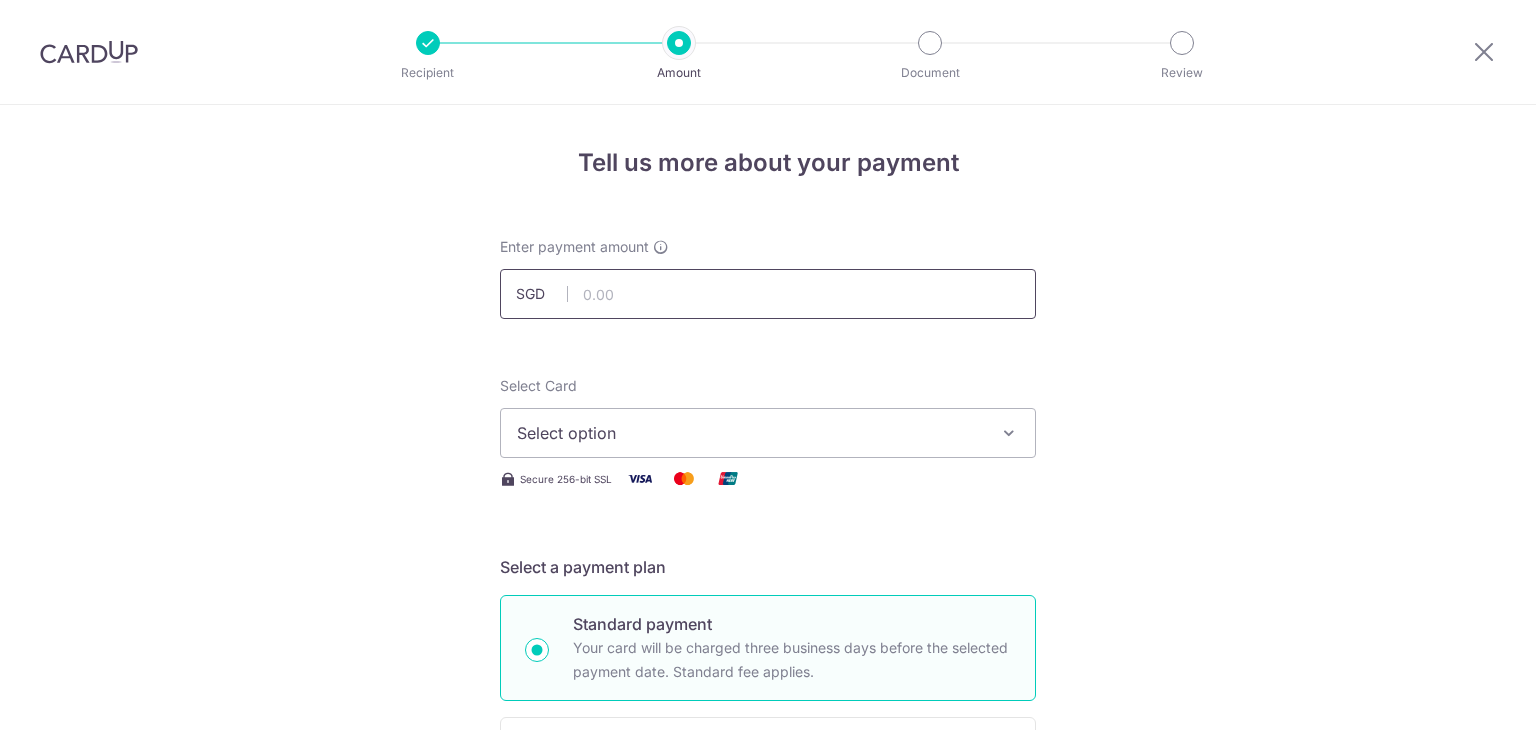 scroll, scrollTop: 0, scrollLeft: 0, axis: both 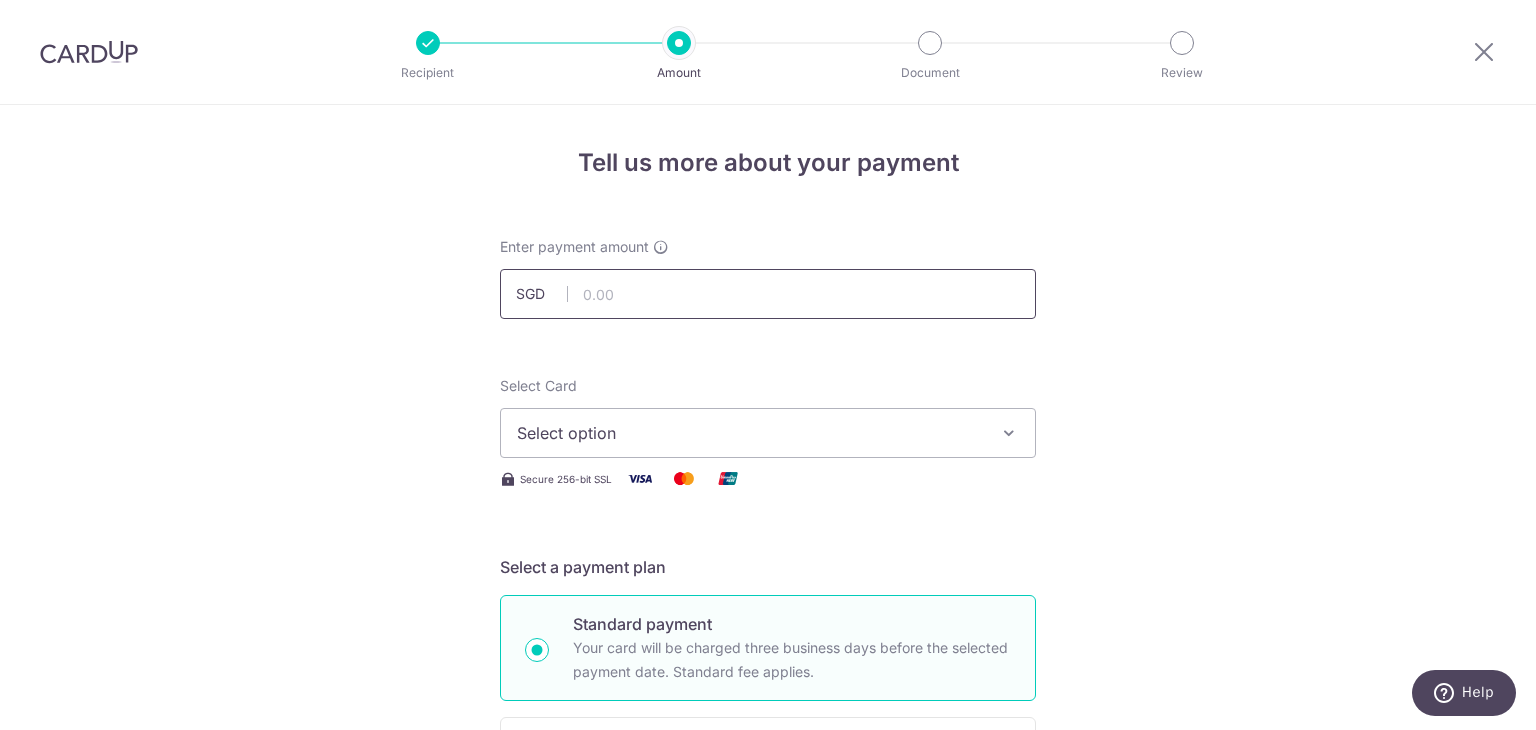 click at bounding box center (768, 294) 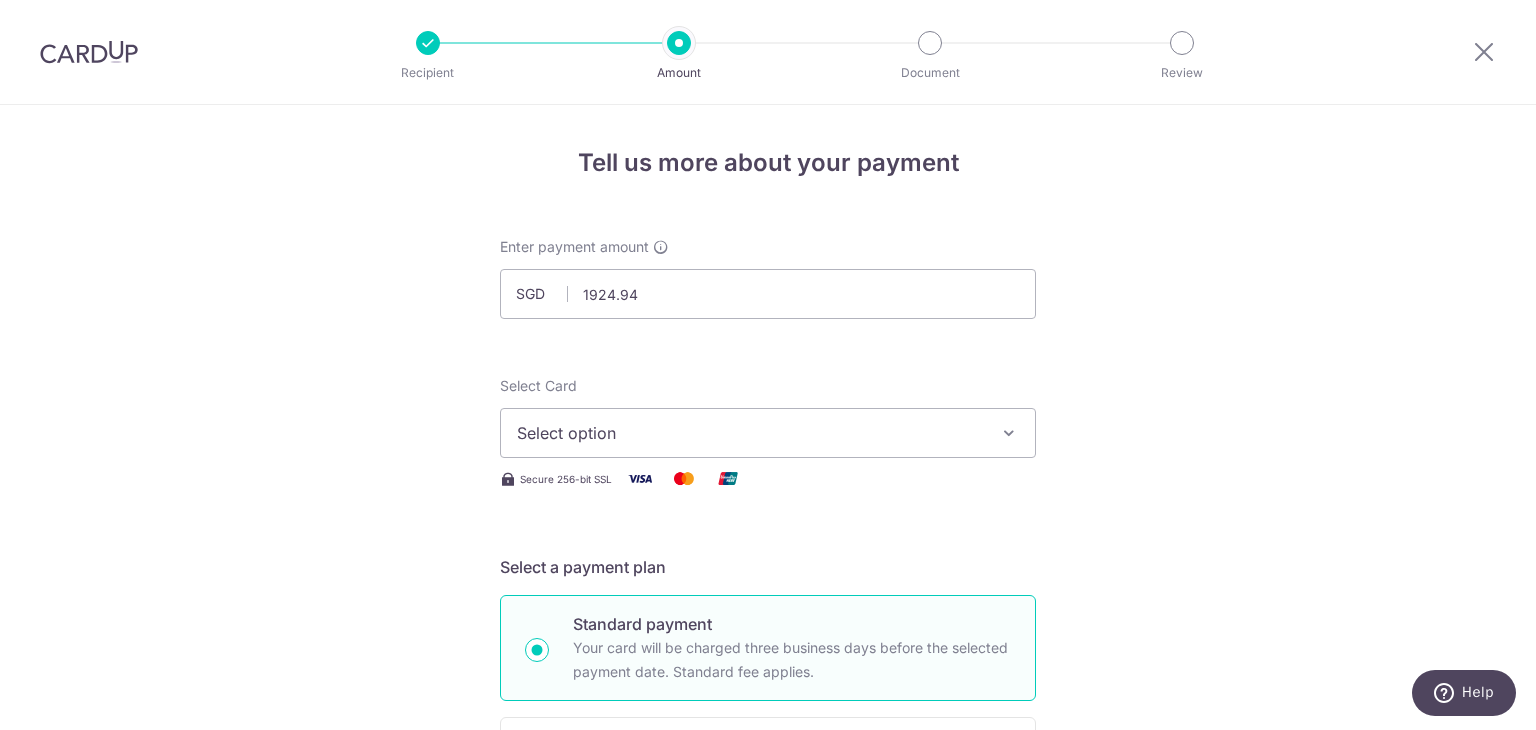 type on "1,924.94" 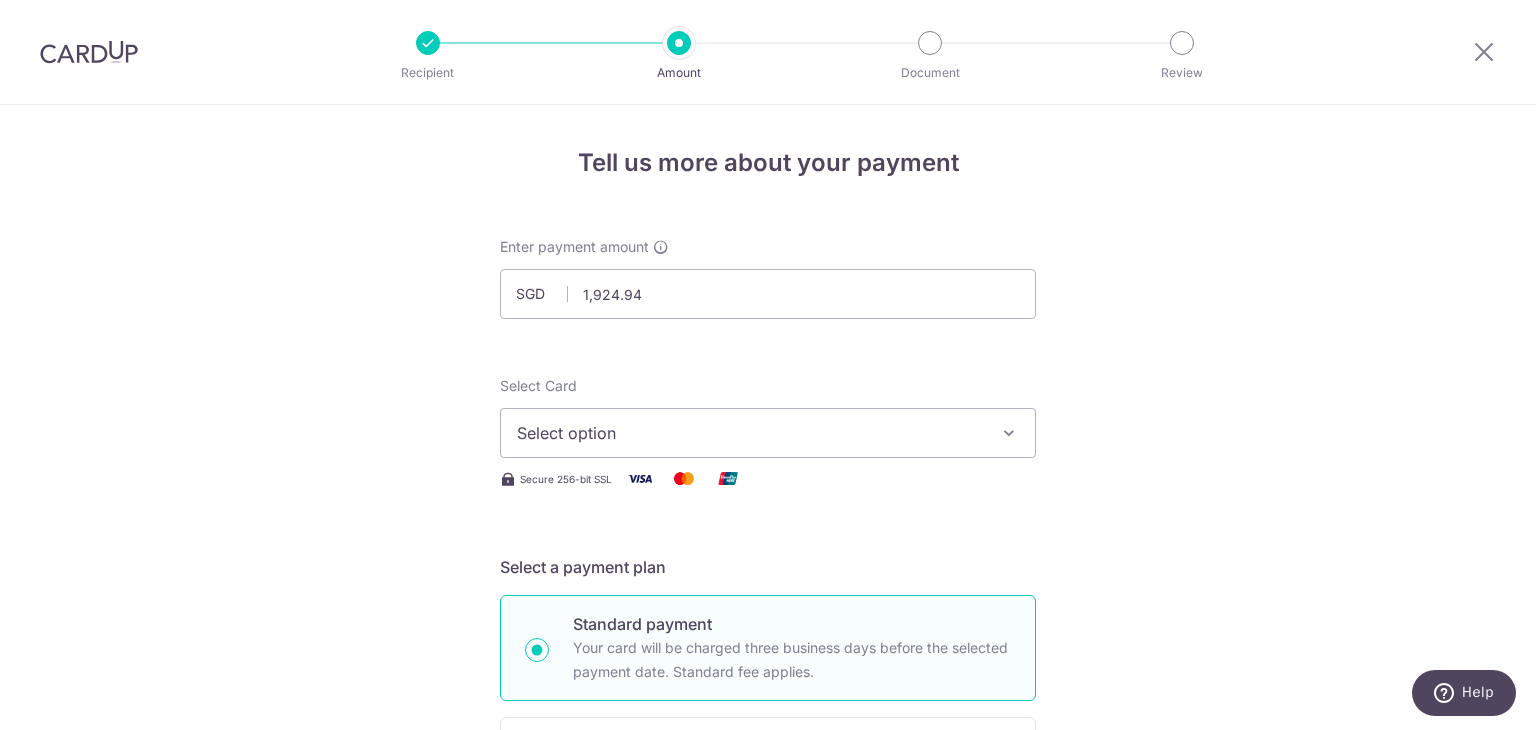 click on "Enter payment amount
SGD
1,924.94
1924.94
Select Card
Select option
Add credit card
Your Cards
**** 4006
**** 7081
**** 3922
Secure 256-bit SSL
Text
New card details
Card
Secure 256-bit SSL" at bounding box center [768, 1095] 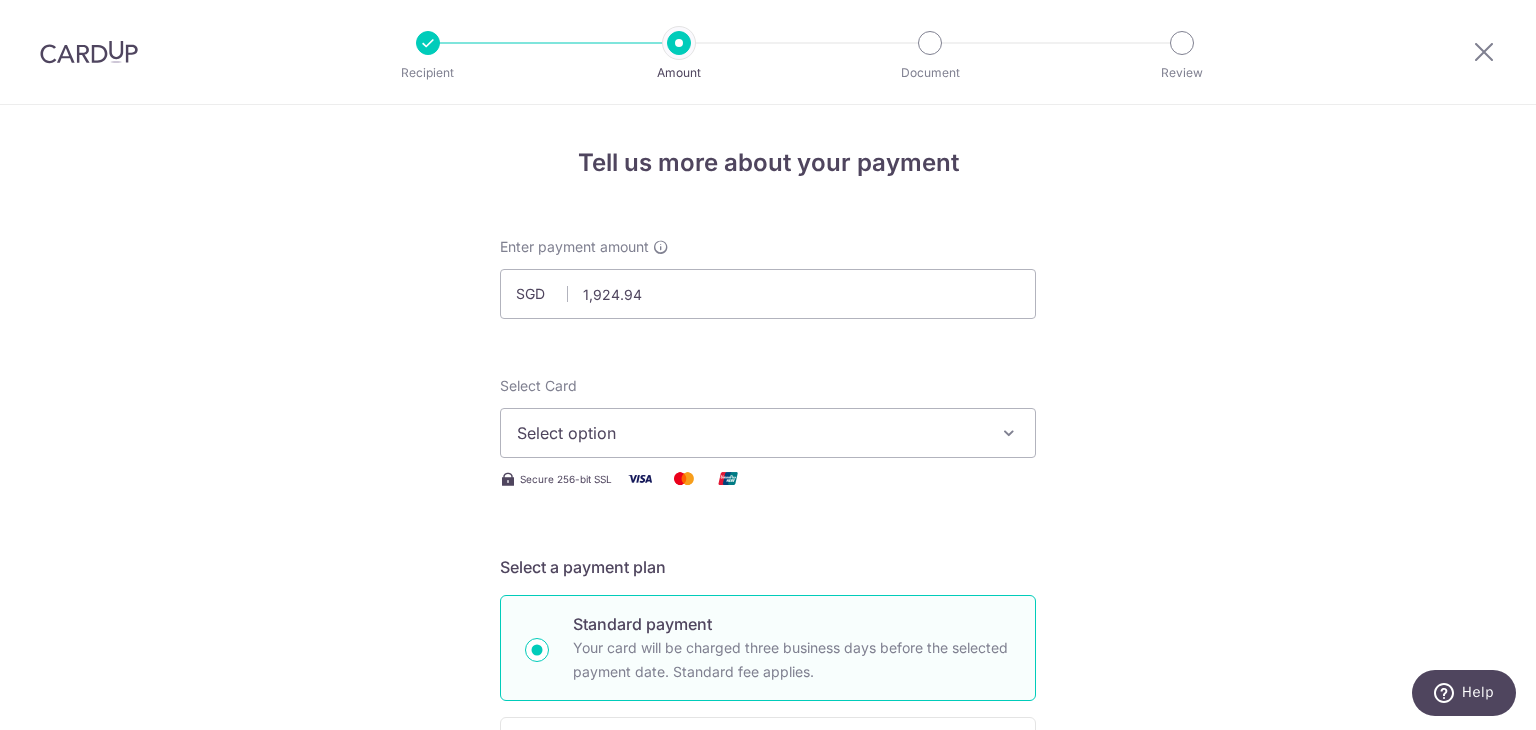 click at bounding box center [1009, 433] 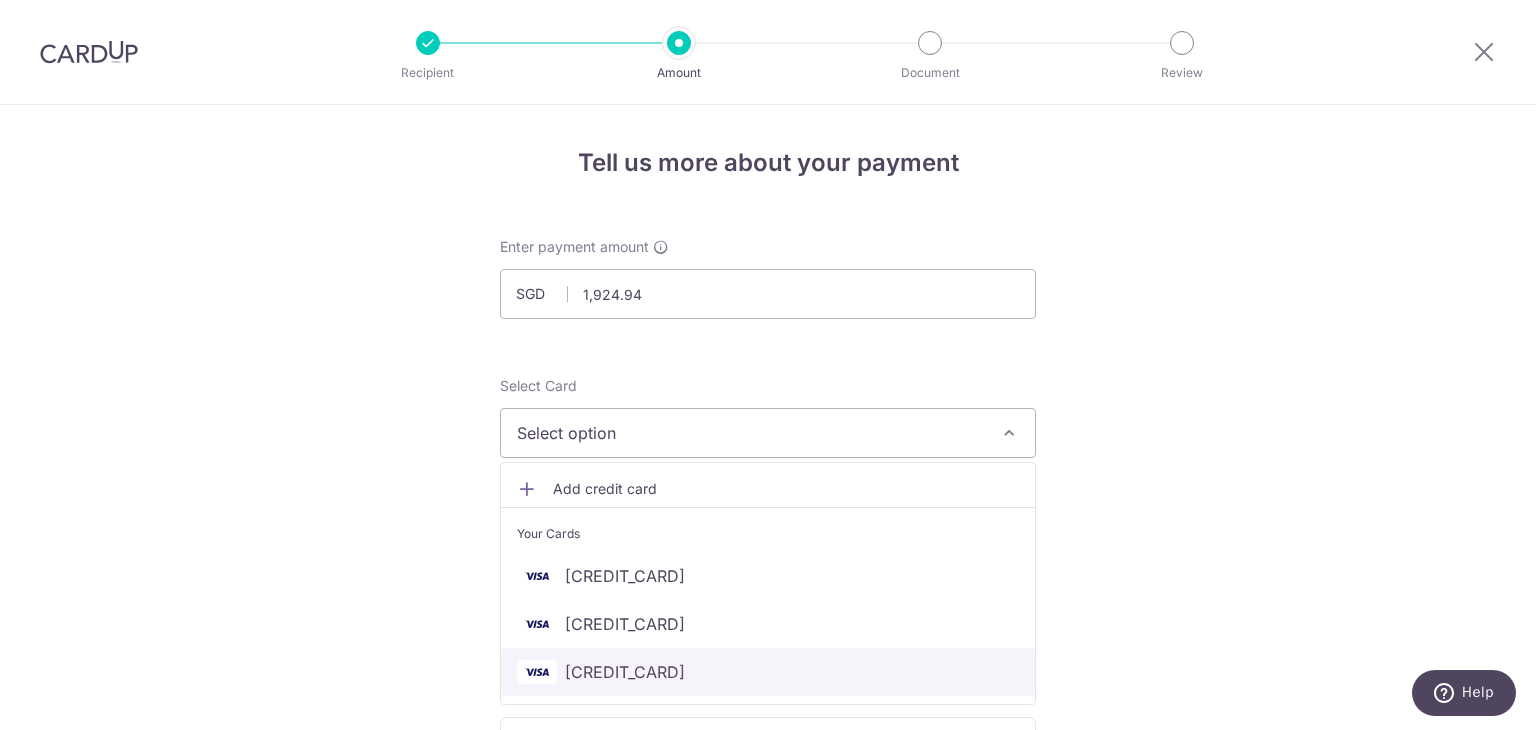 click on "**** 3922" at bounding box center [768, 672] 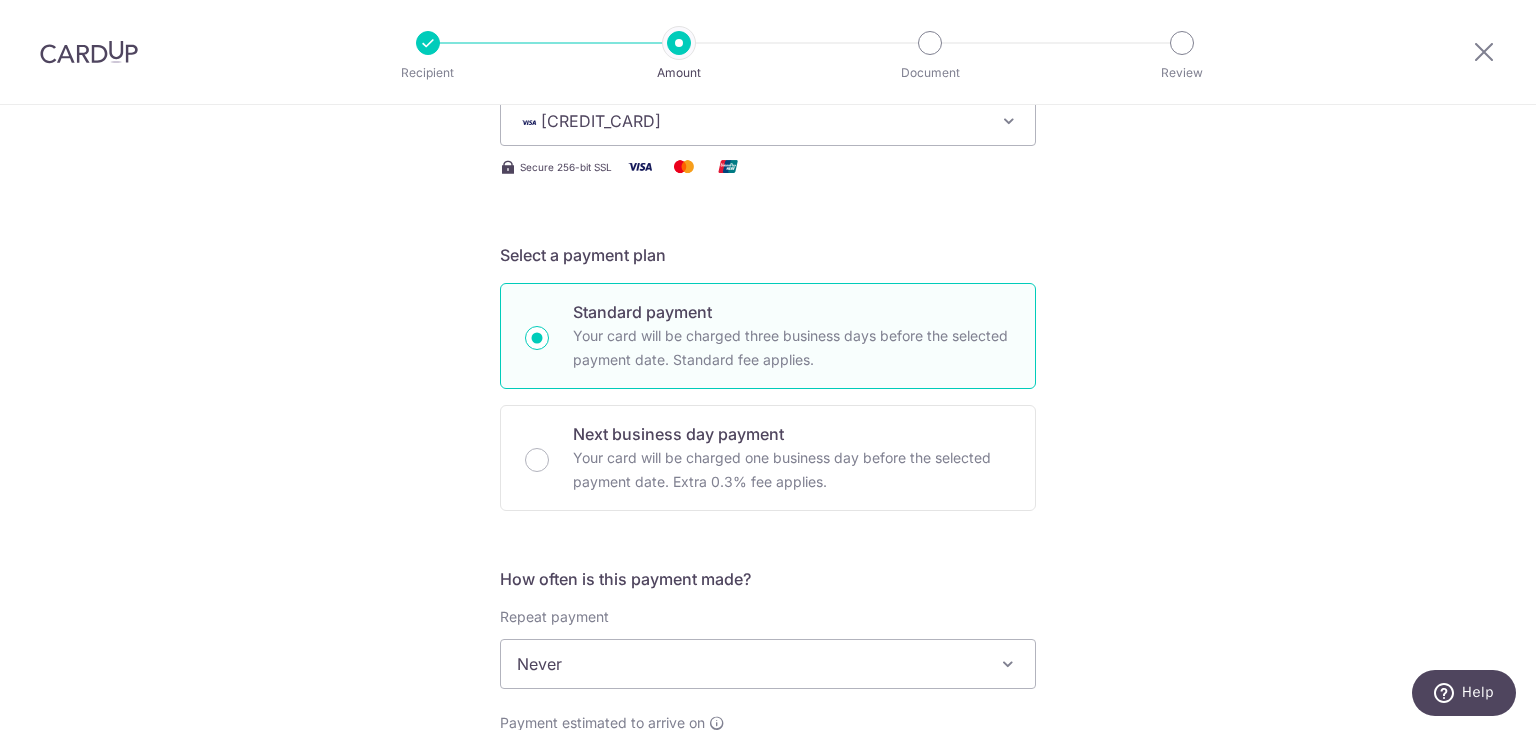 scroll, scrollTop: 500, scrollLeft: 0, axis: vertical 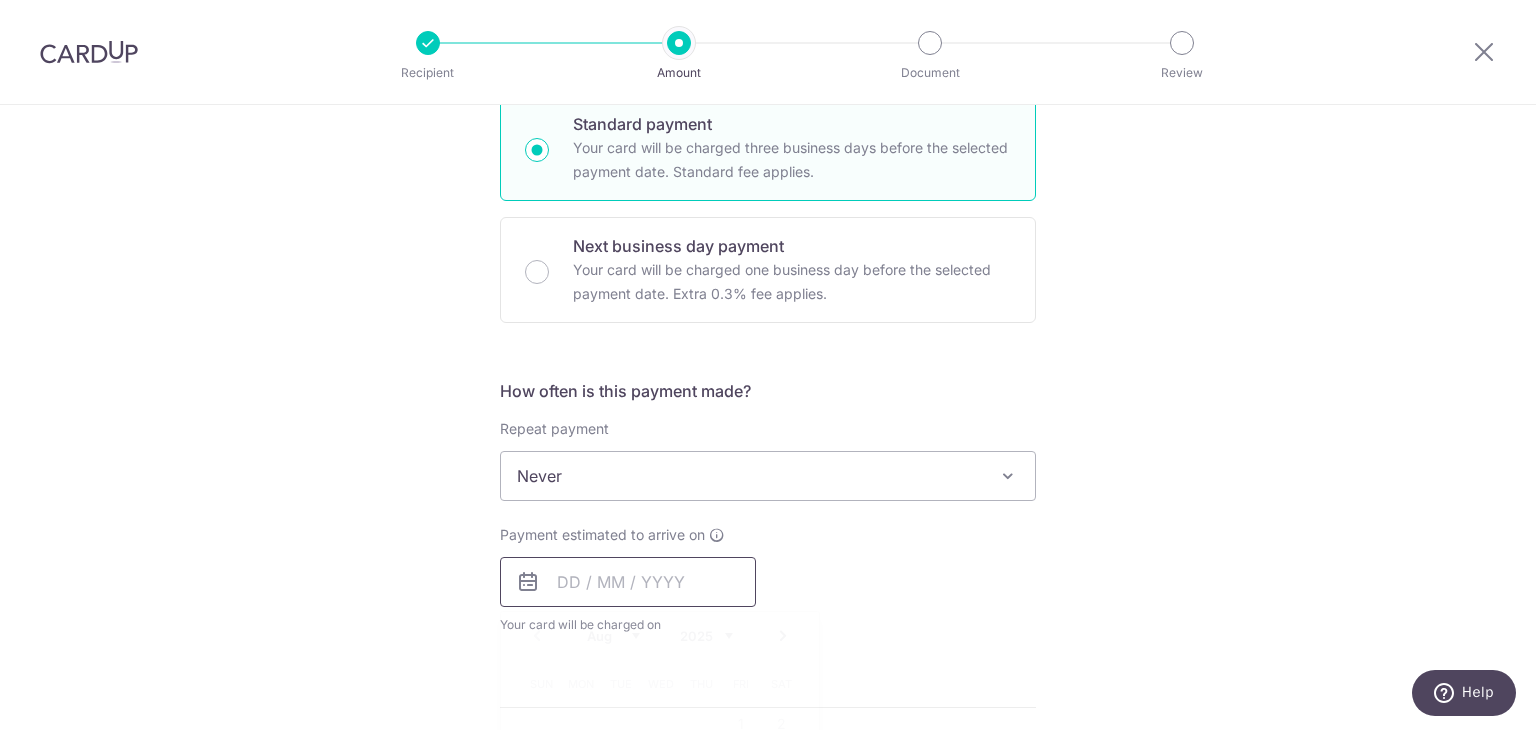 click at bounding box center (628, 582) 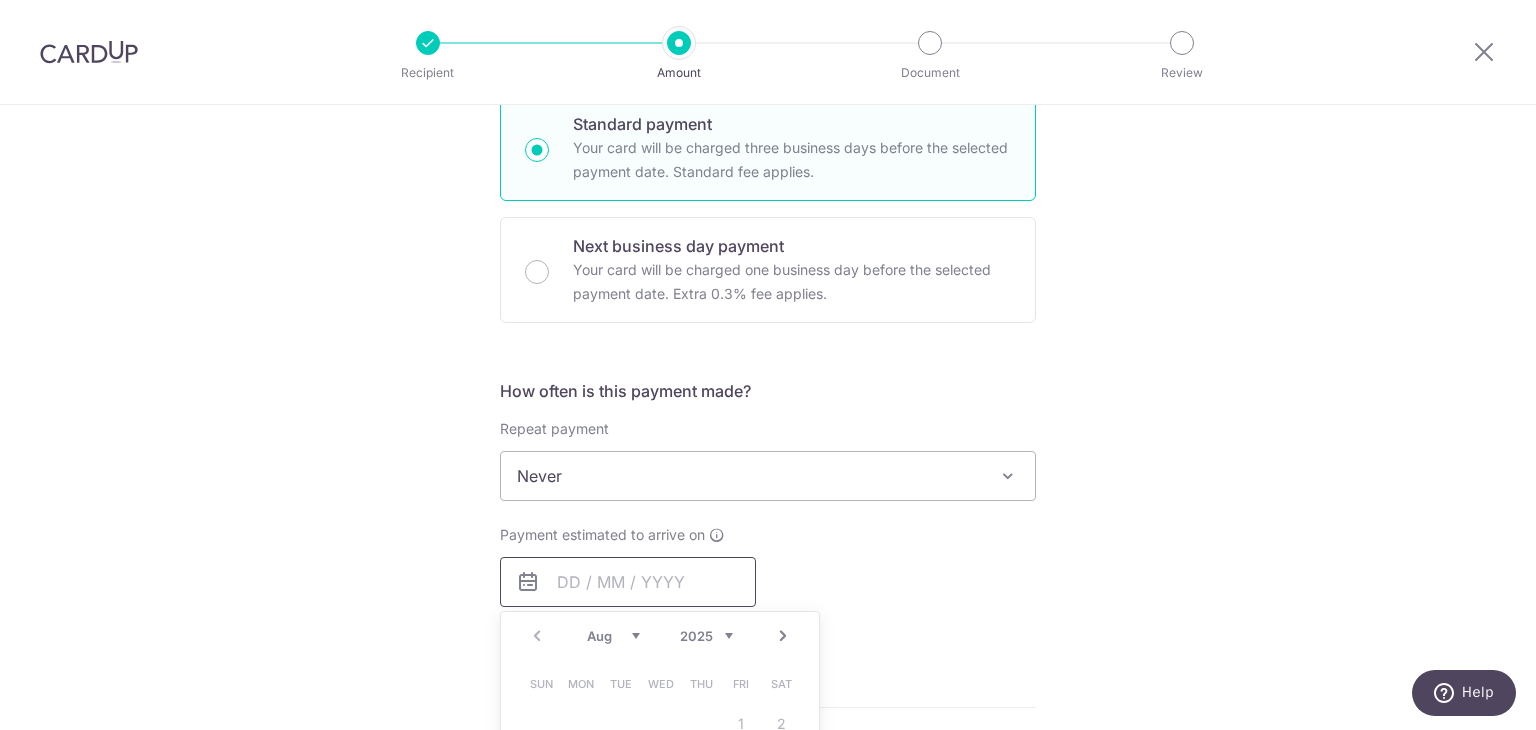 scroll, scrollTop: 700, scrollLeft: 0, axis: vertical 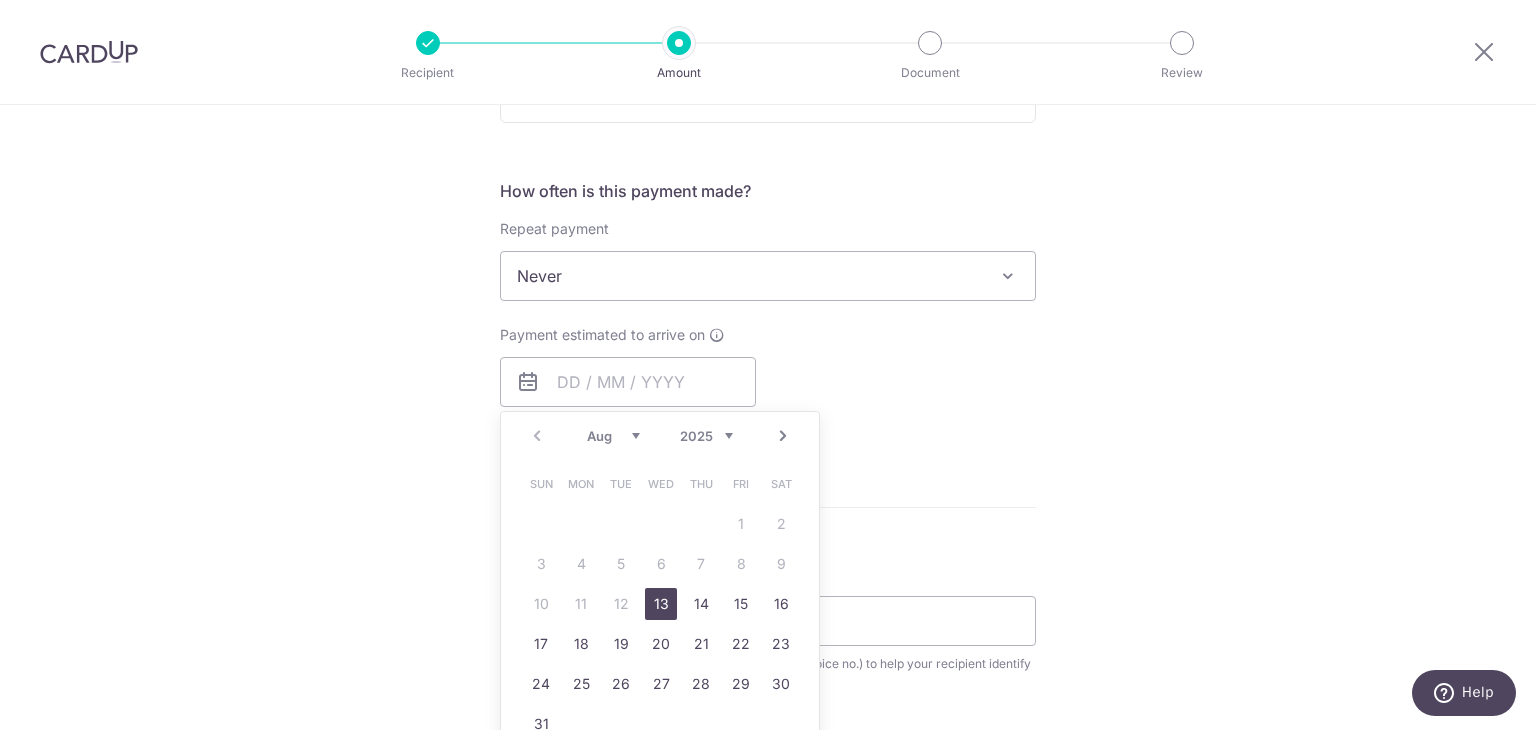 click on "13" at bounding box center (661, 604) 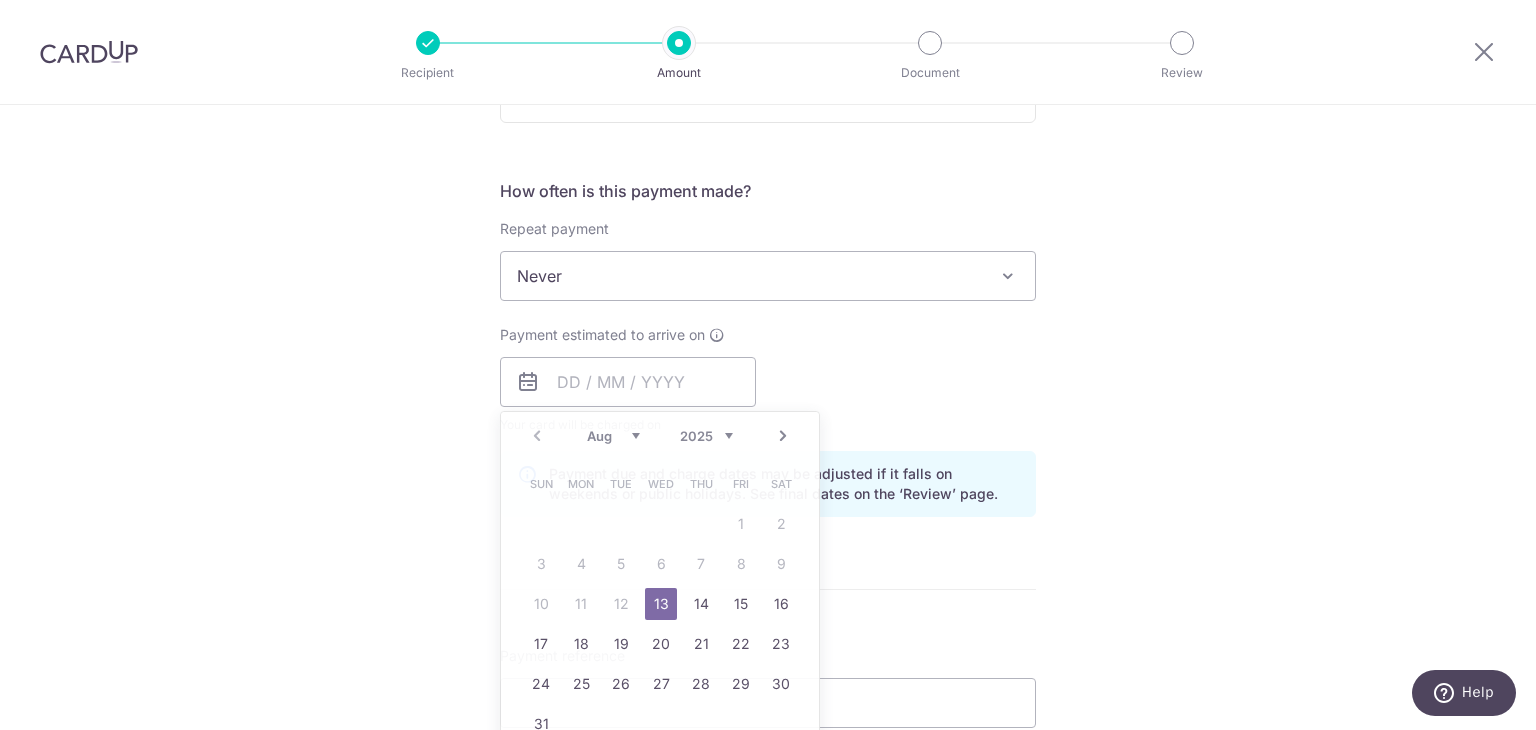 type on "13/08/2025" 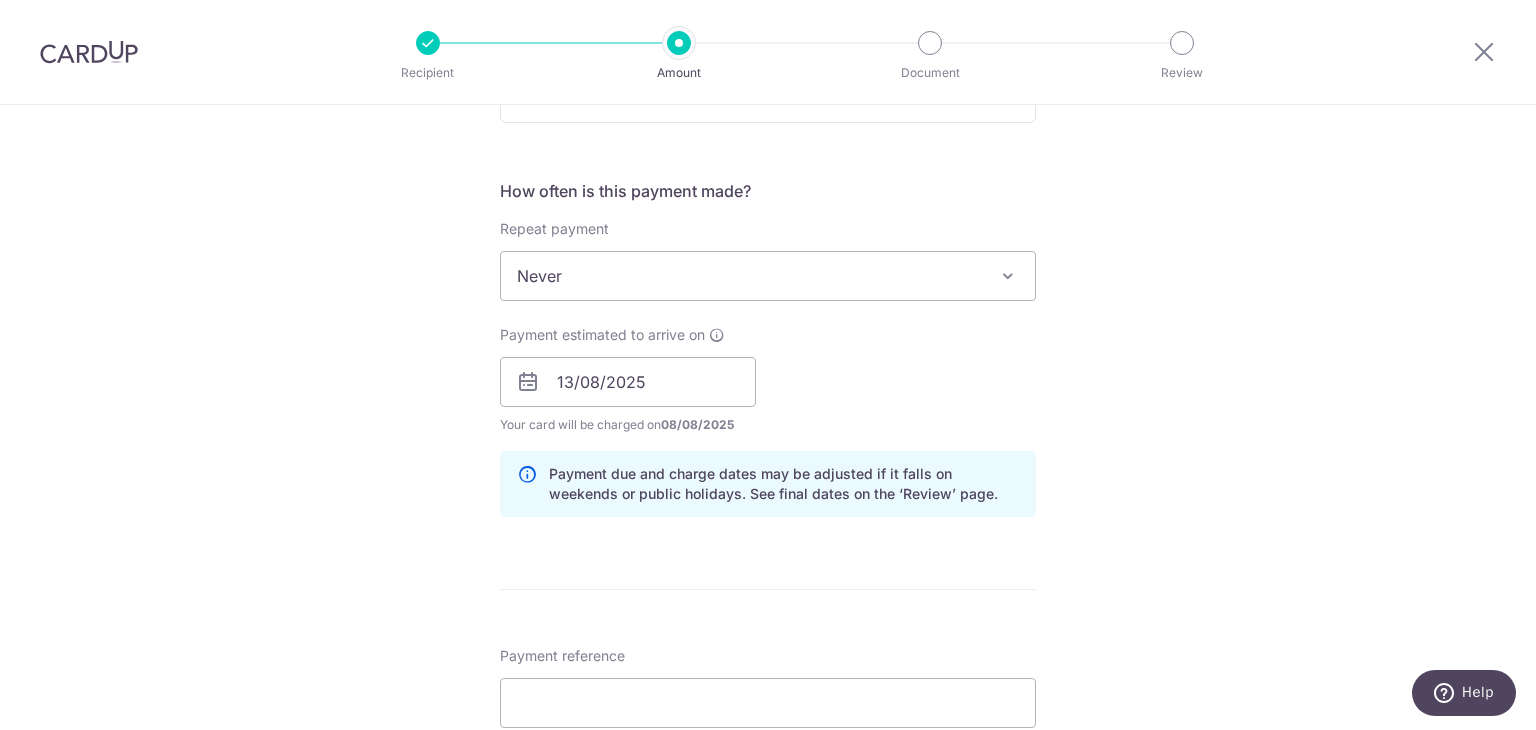 scroll, scrollTop: 900, scrollLeft: 0, axis: vertical 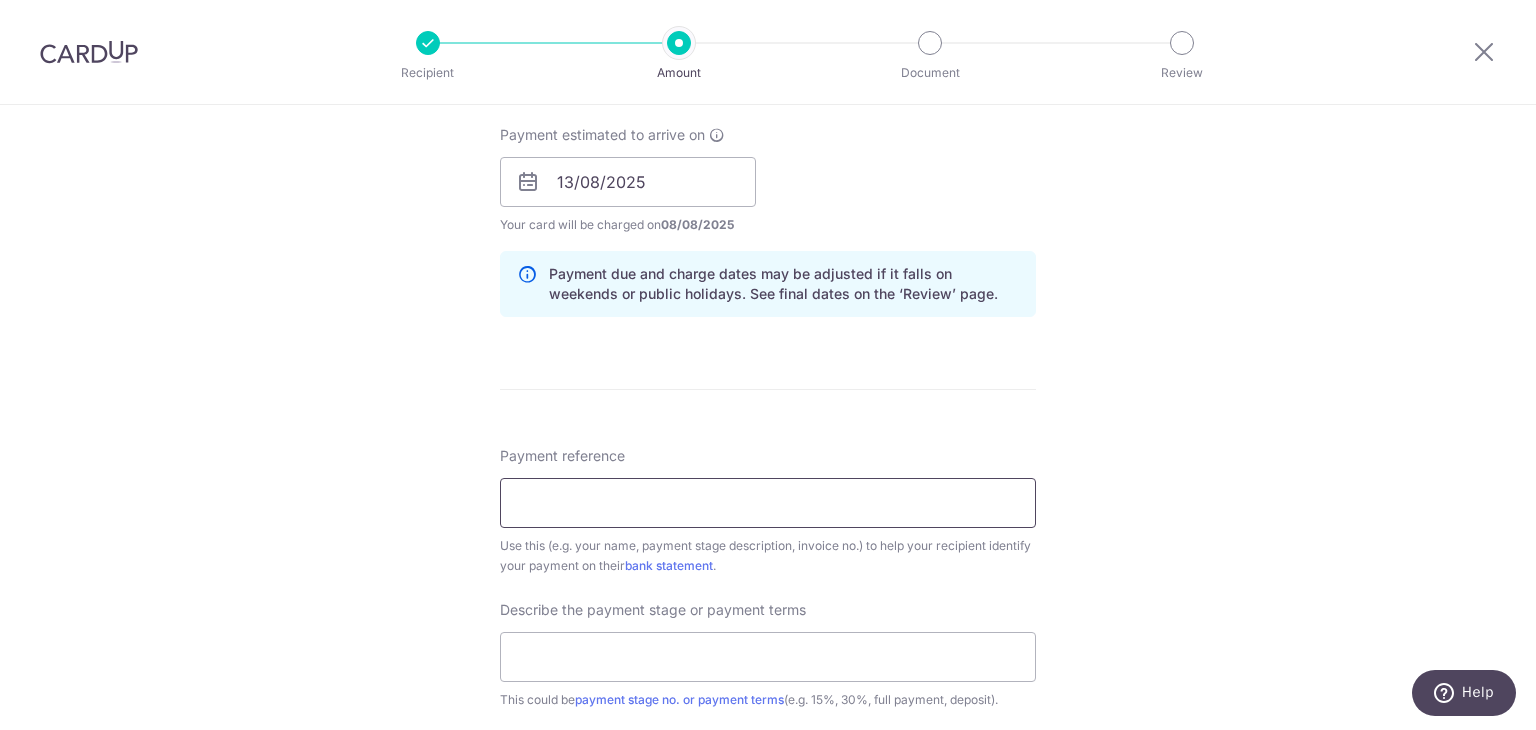 click on "Payment reference" at bounding box center [768, 503] 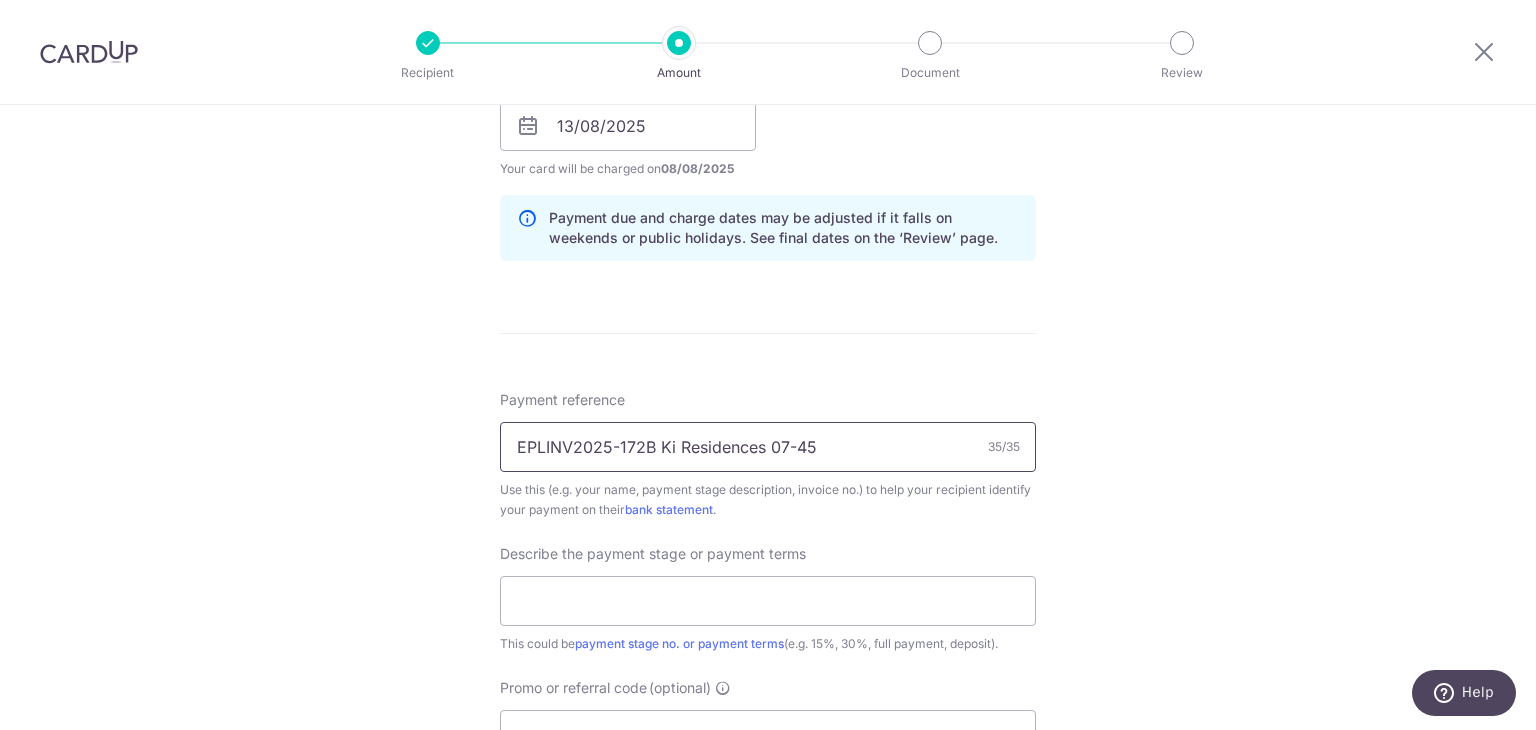 scroll, scrollTop: 1000, scrollLeft: 0, axis: vertical 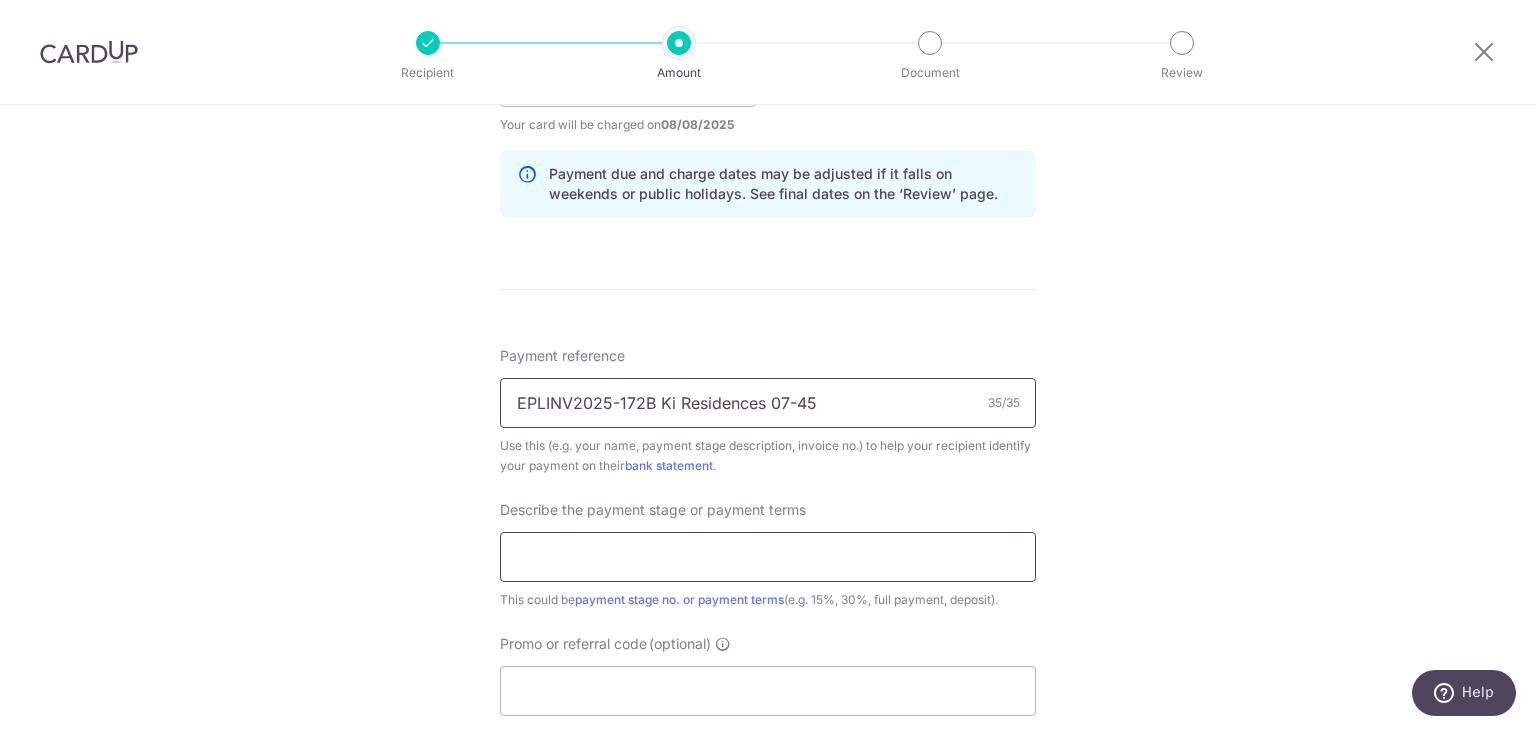 type on "EPLINV2025-172B Ki Residences 07-45" 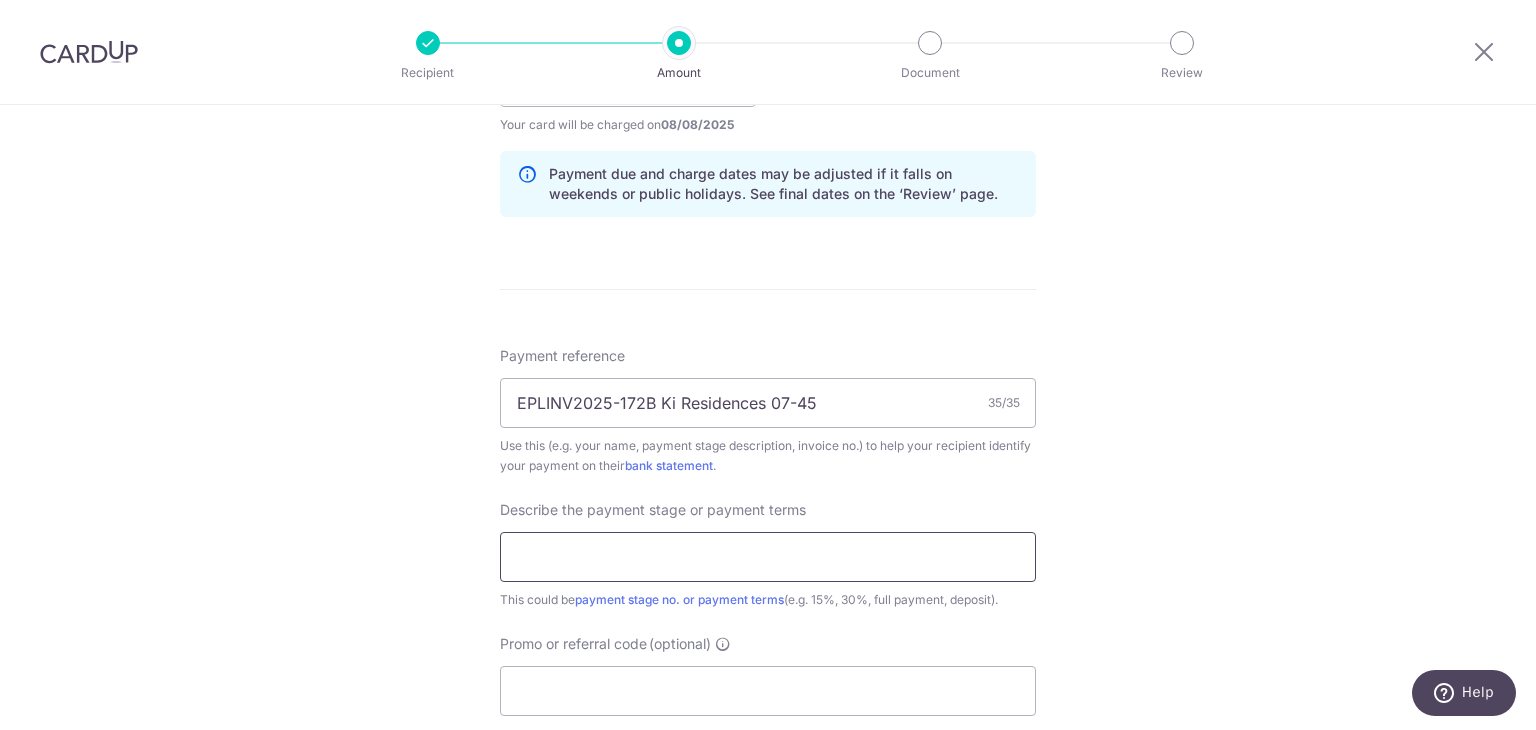 click at bounding box center [768, 557] 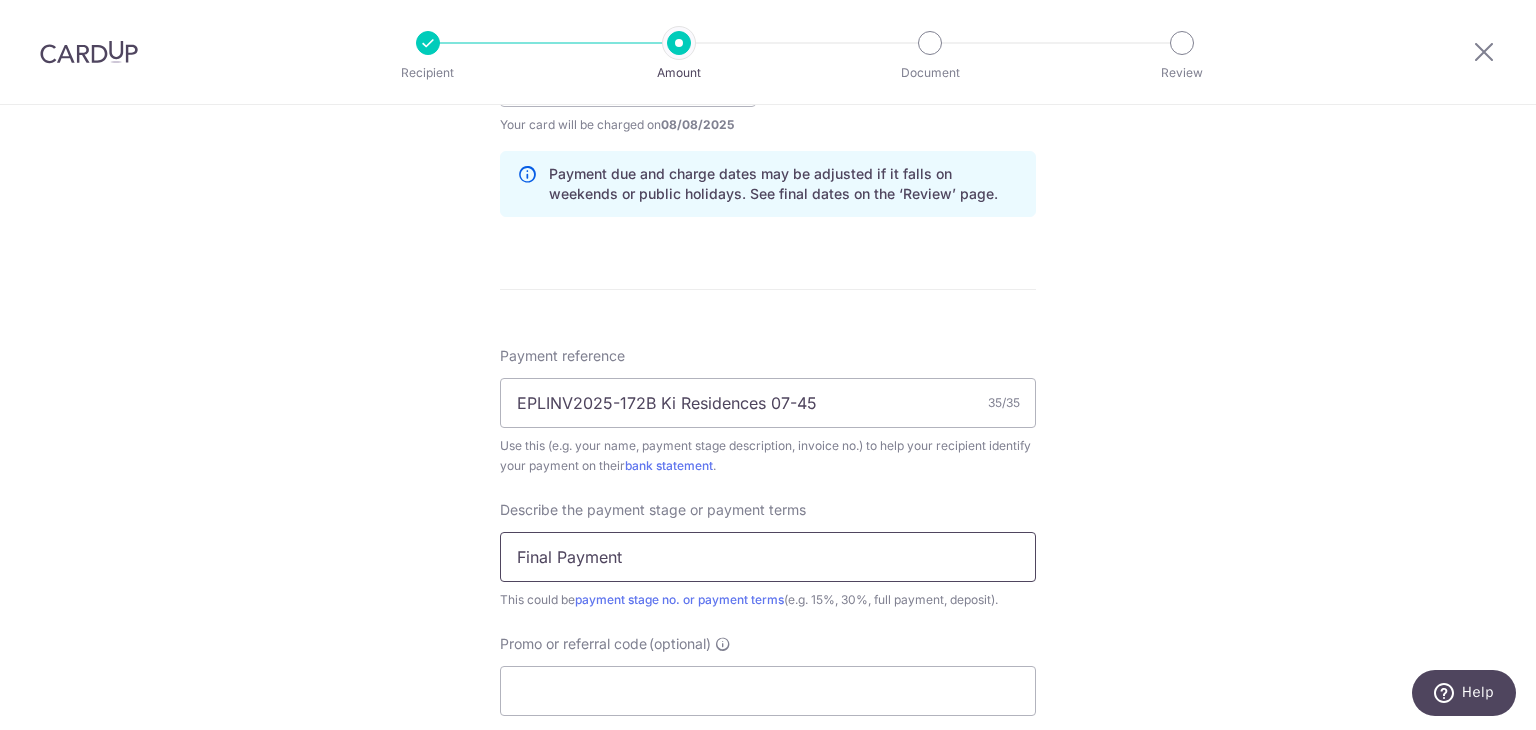 scroll, scrollTop: 1200, scrollLeft: 0, axis: vertical 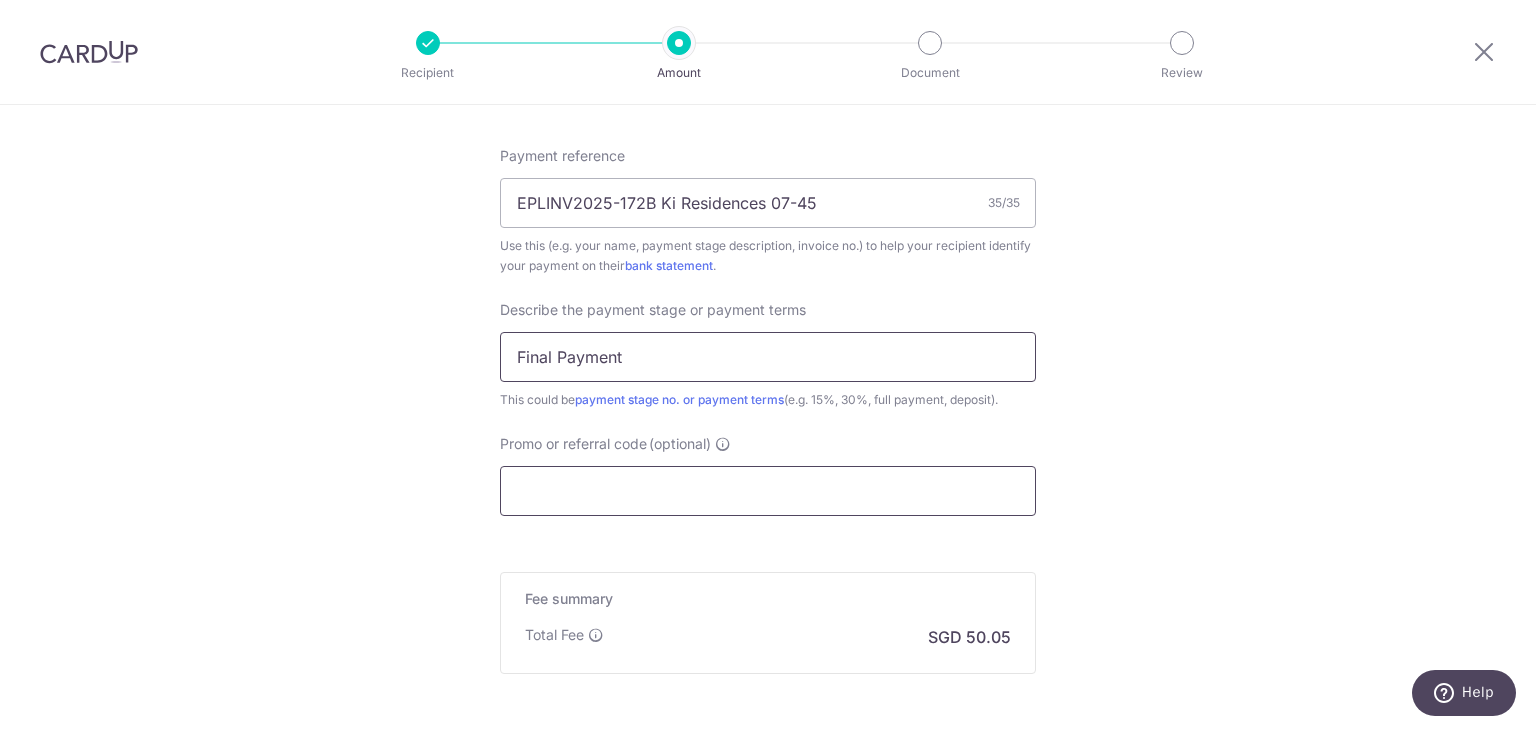 type on "Final Payment" 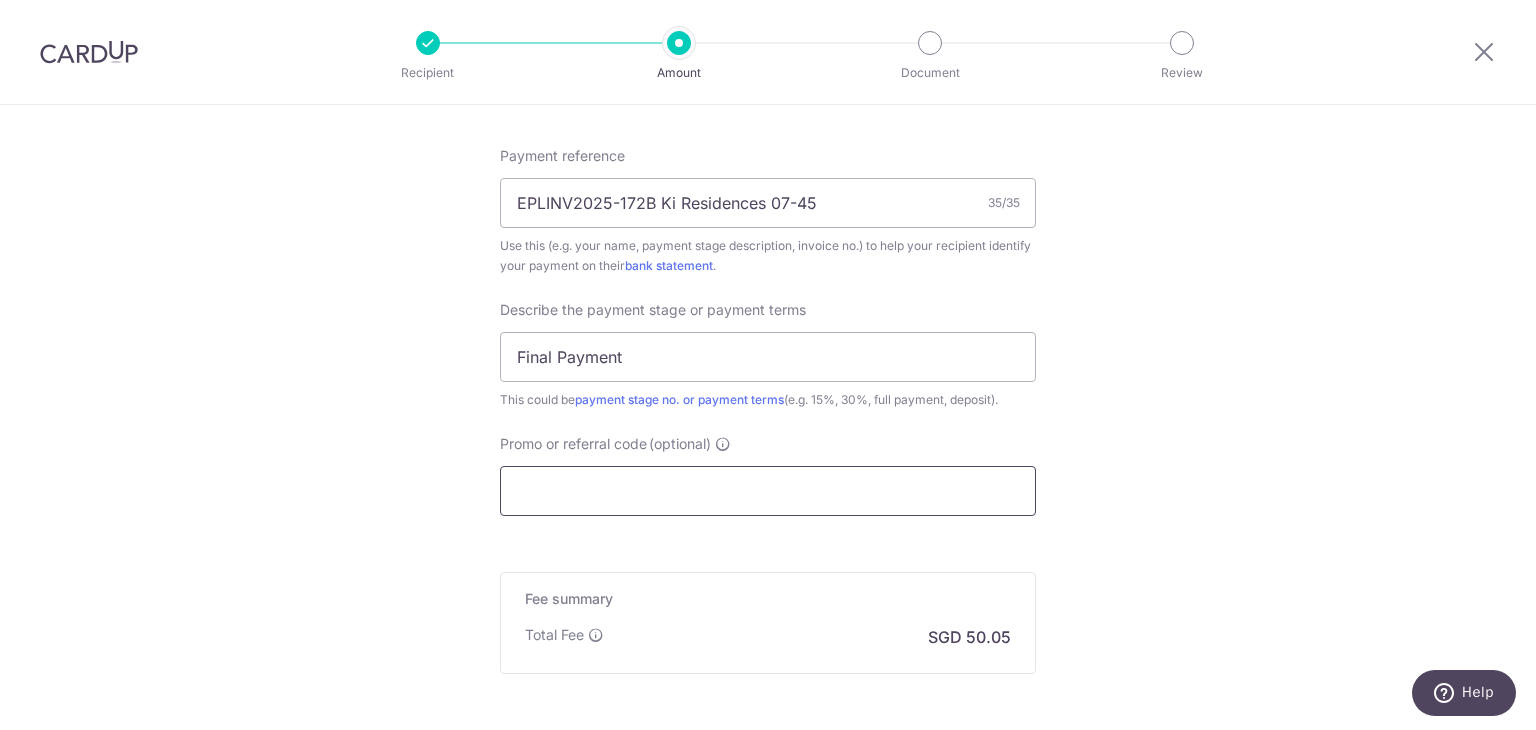 click on "Promo or referral code
(optional)" at bounding box center (768, 491) 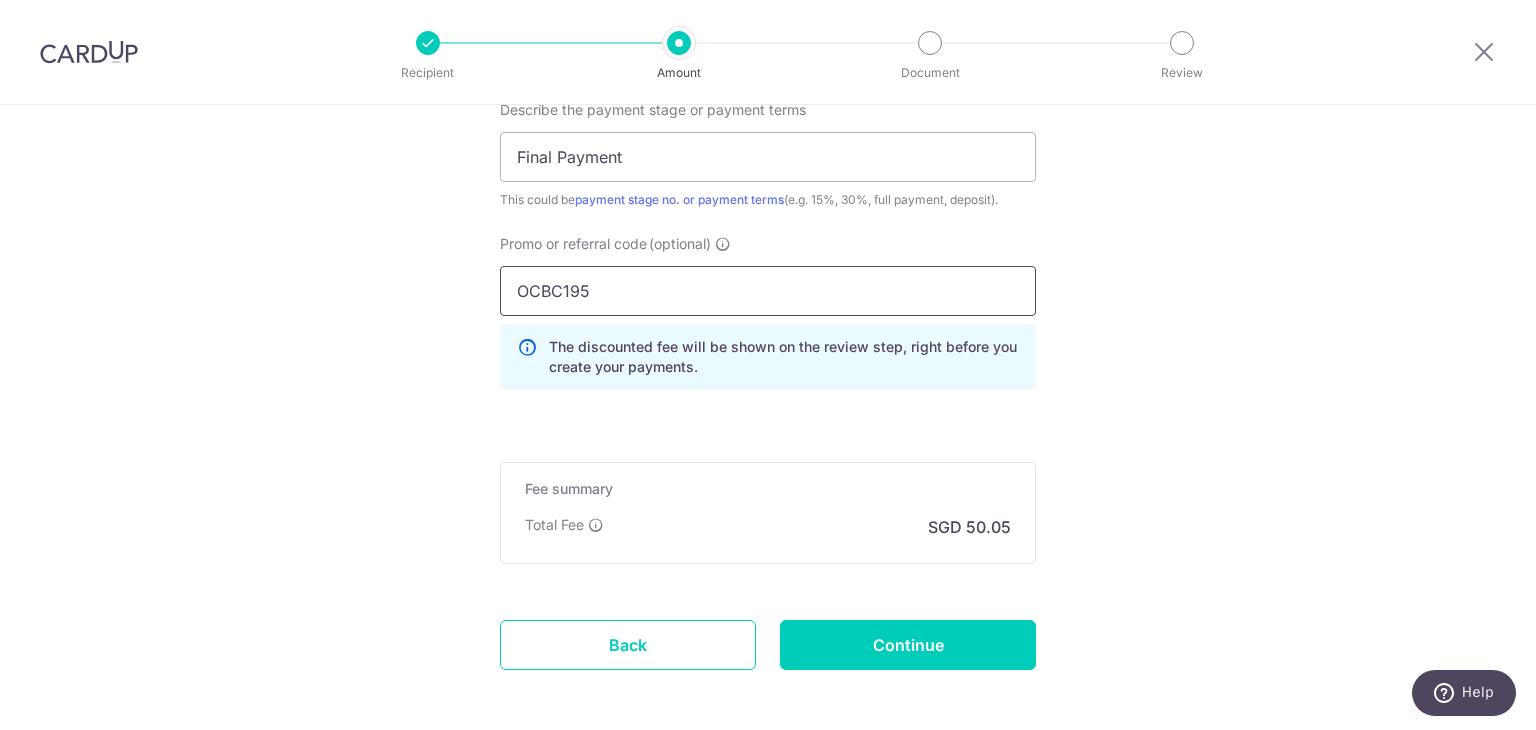 scroll, scrollTop: 1487, scrollLeft: 0, axis: vertical 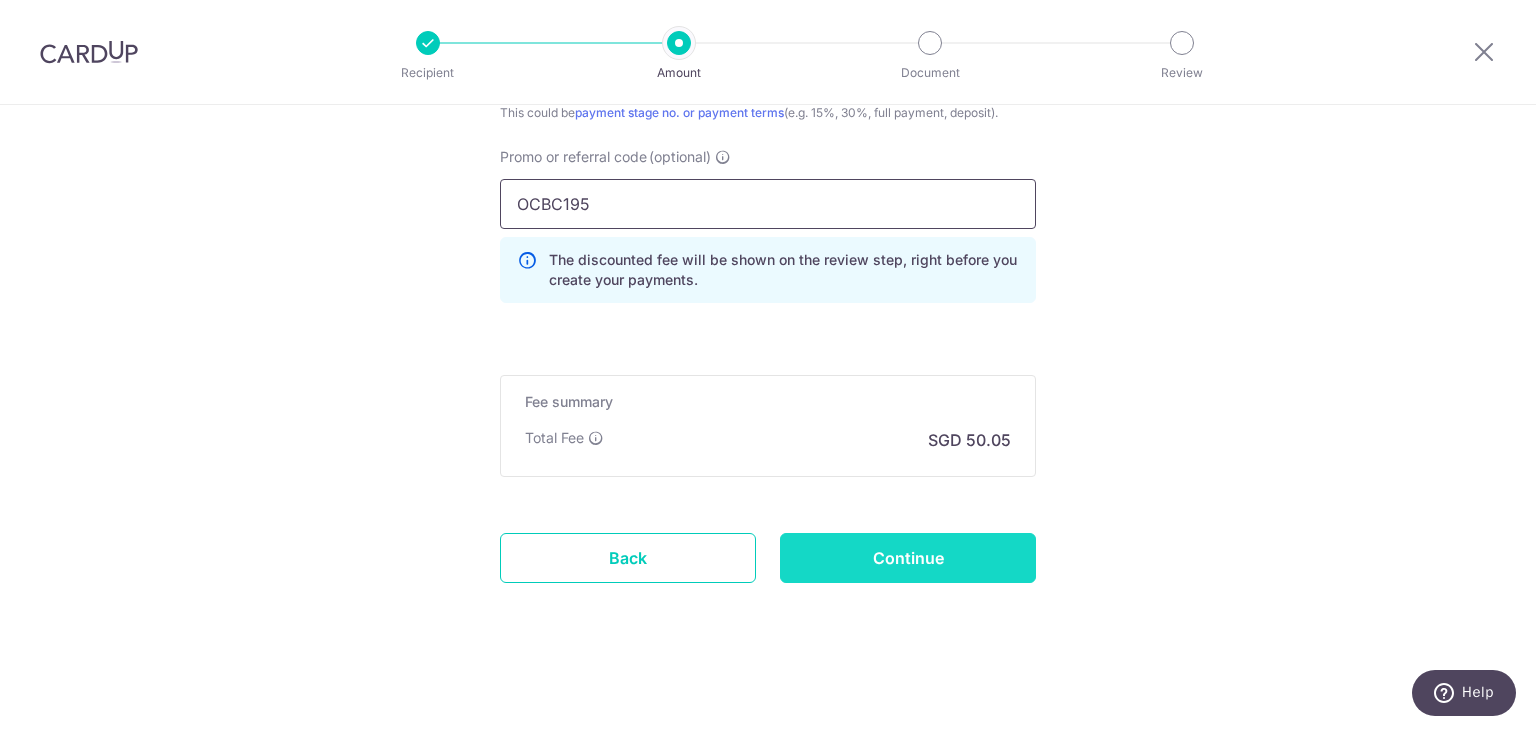 type on "OCBC195" 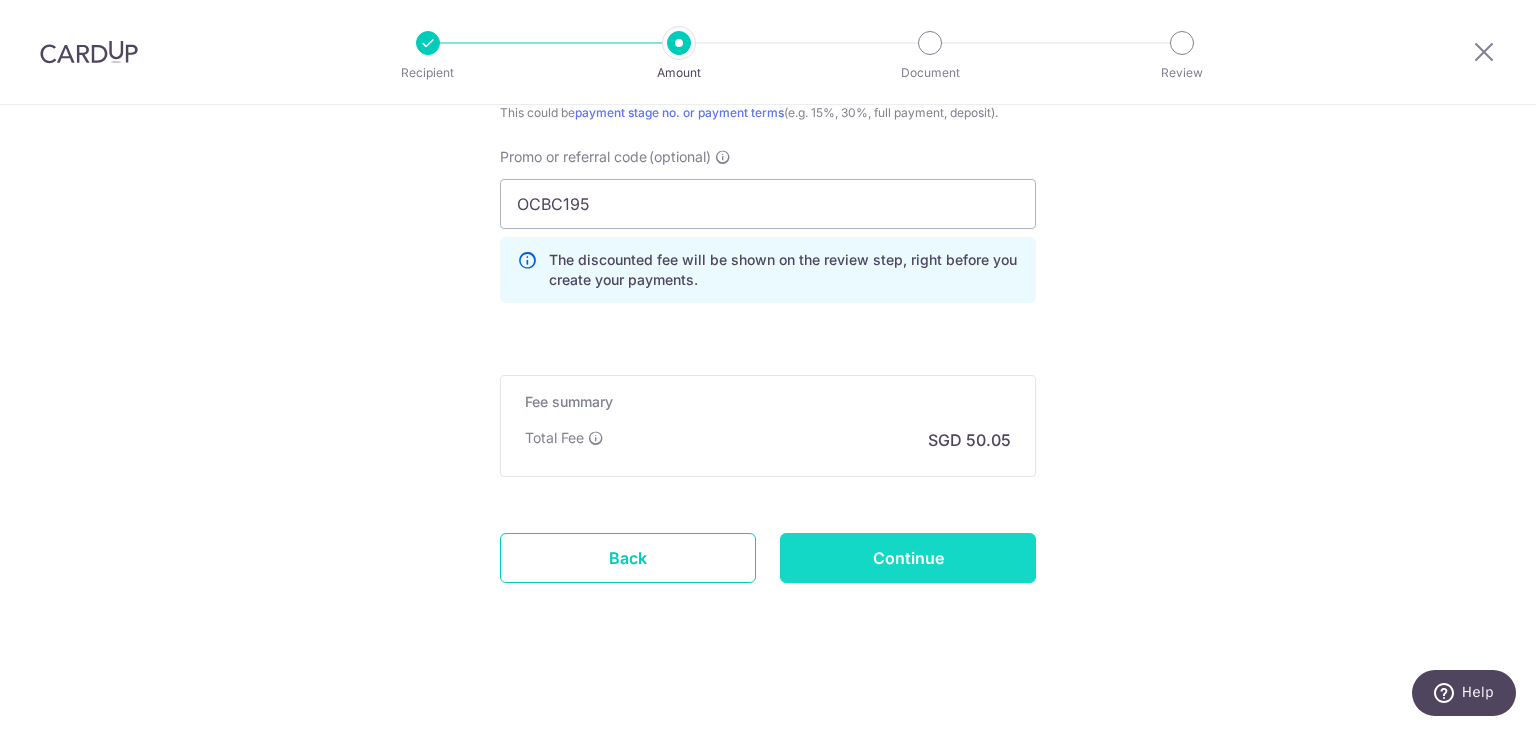 click on "Continue" at bounding box center (908, 558) 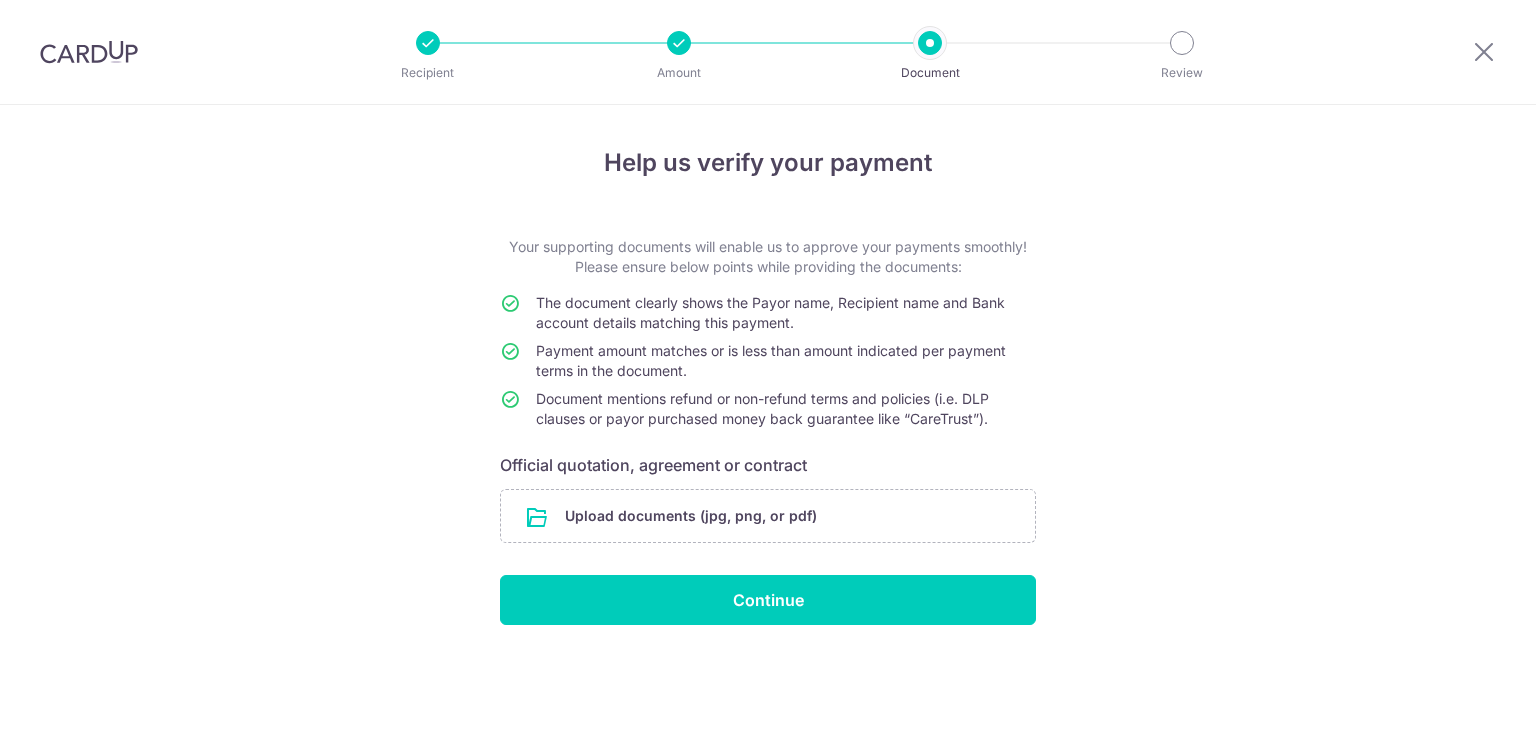 scroll, scrollTop: 0, scrollLeft: 0, axis: both 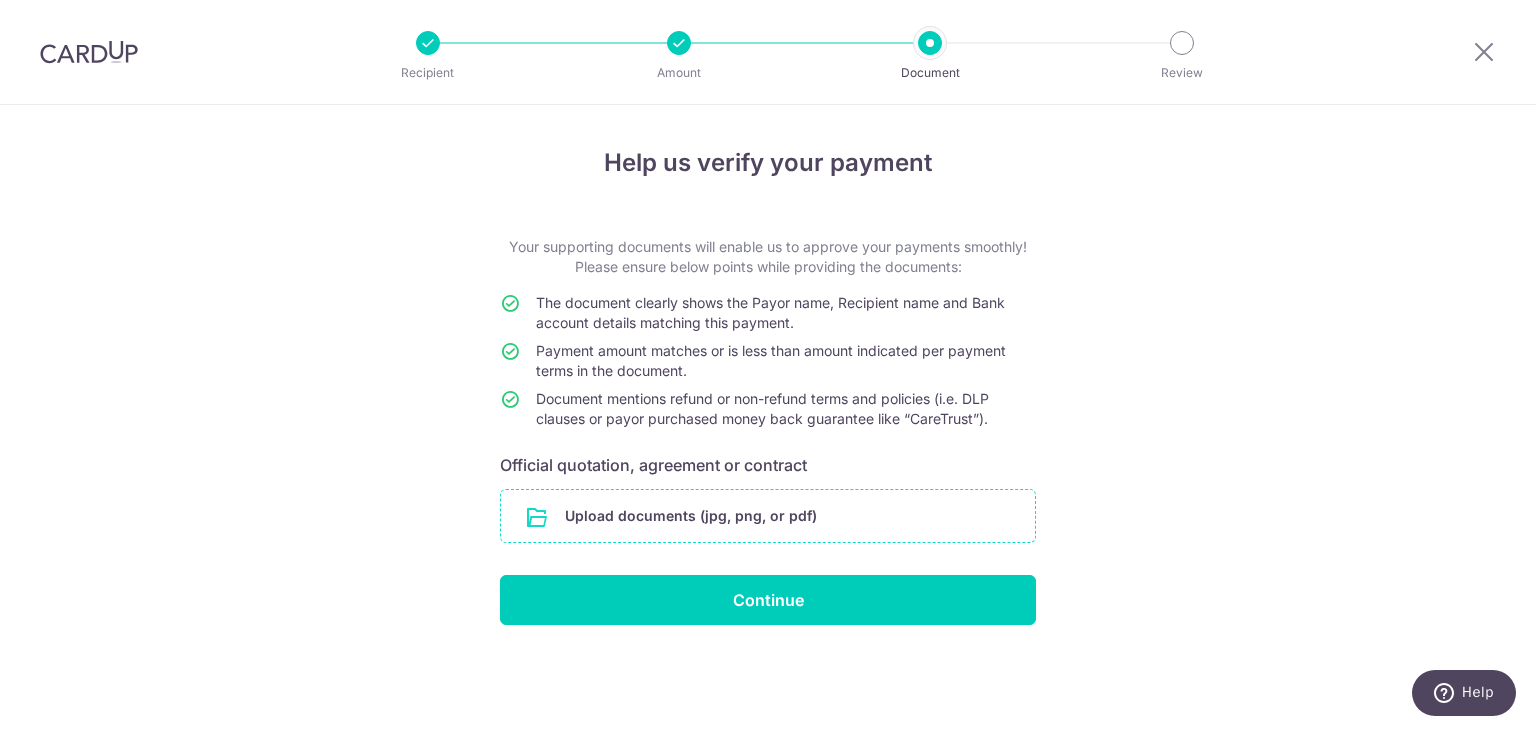 click at bounding box center [768, 516] 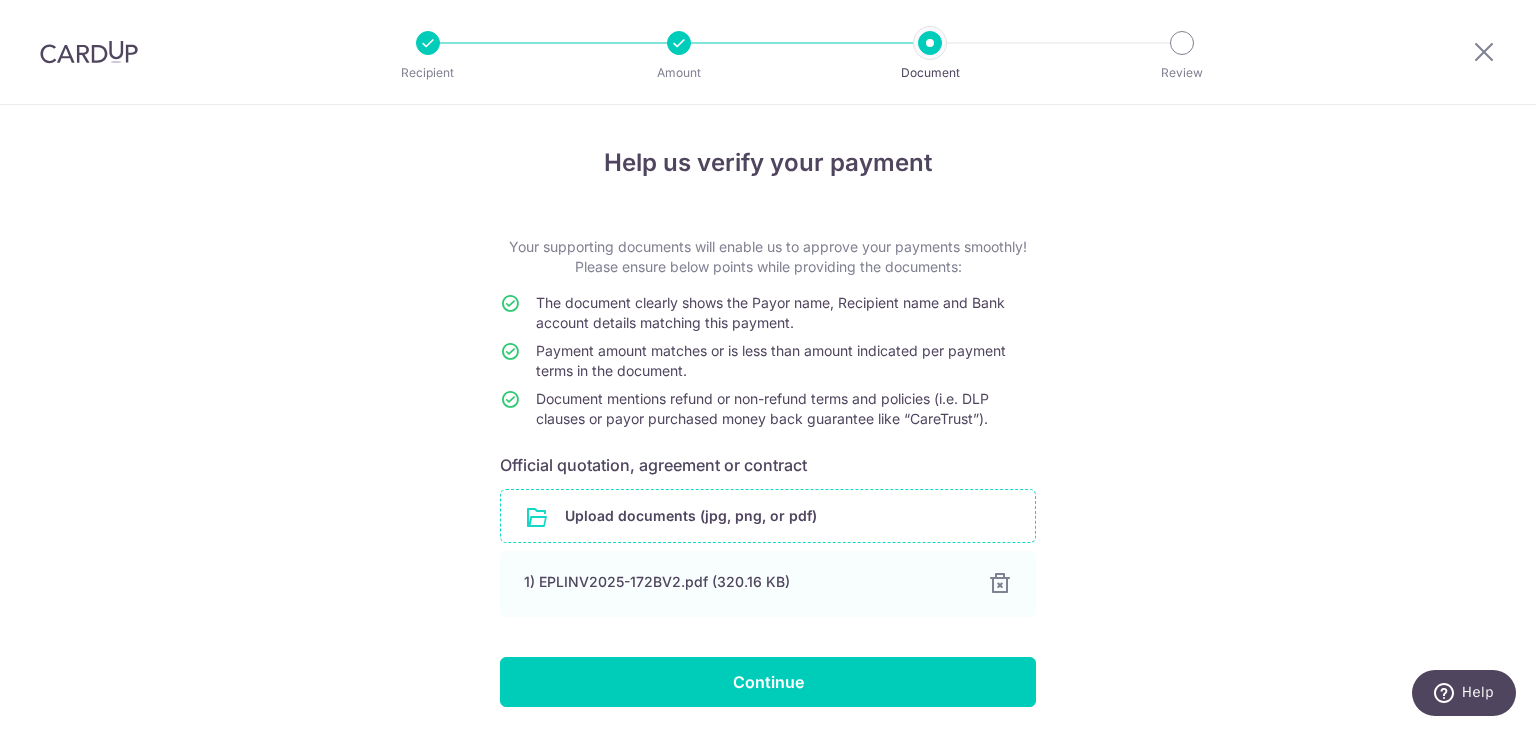 scroll, scrollTop: 70, scrollLeft: 0, axis: vertical 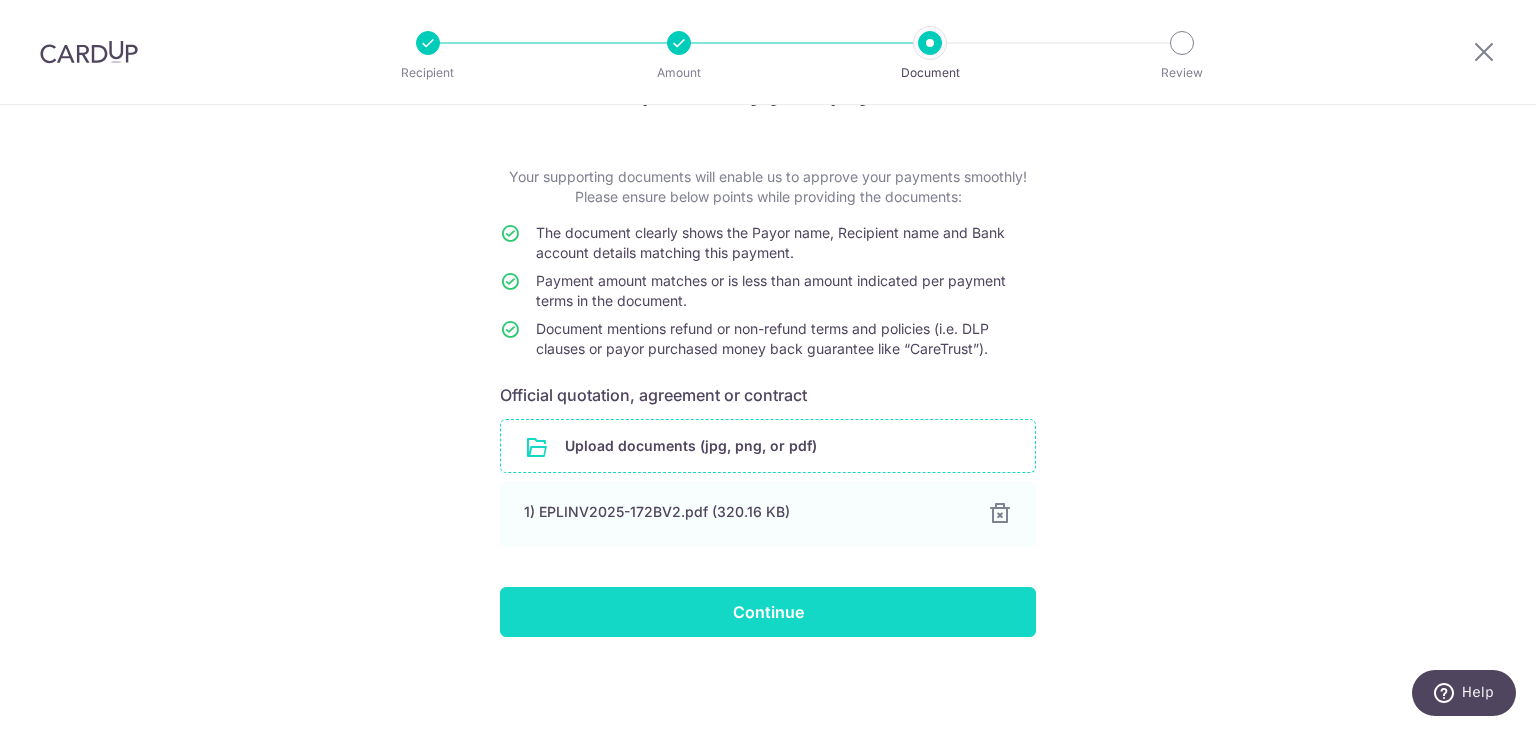 click on "Continue" at bounding box center [768, 612] 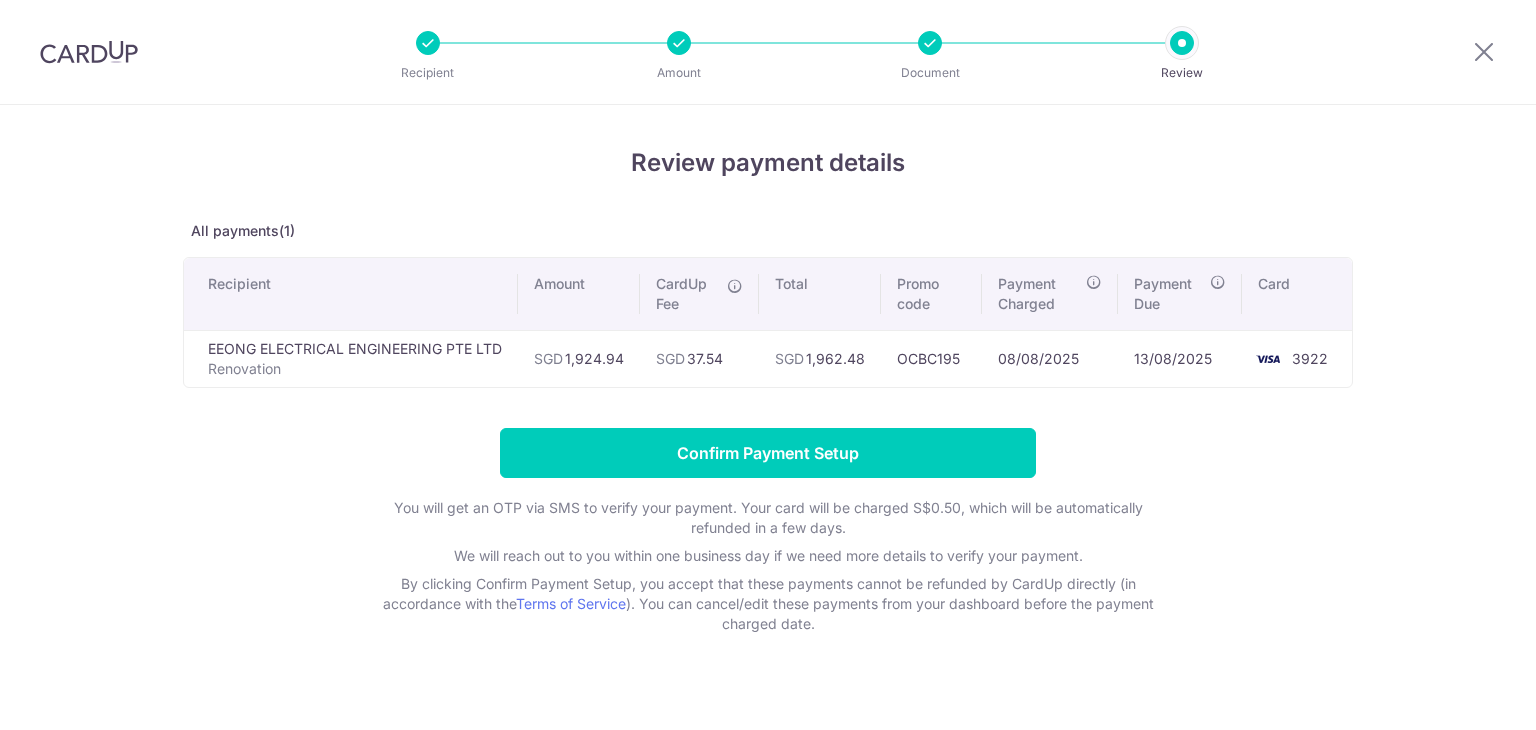 scroll, scrollTop: 0, scrollLeft: 0, axis: both 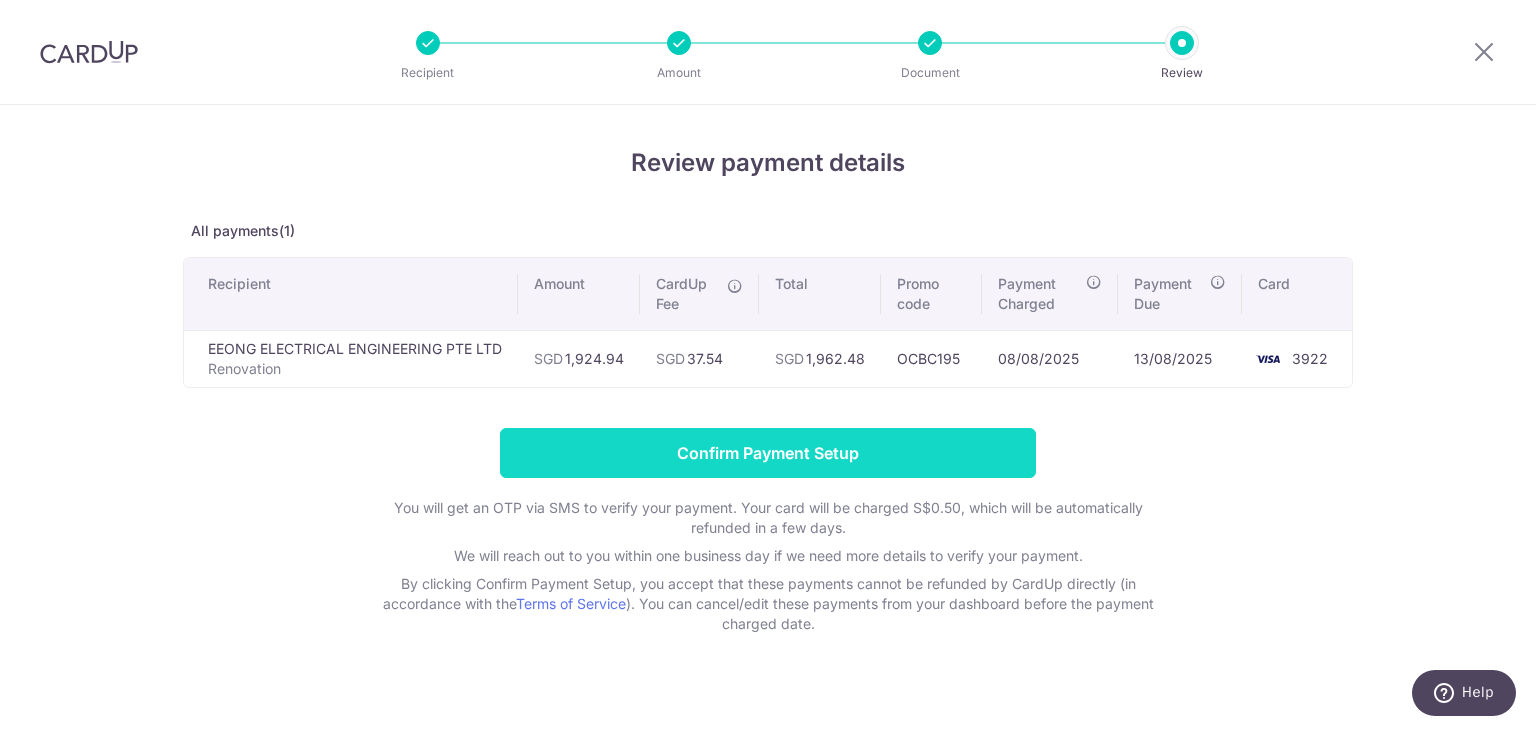click on "Confirm Payment Setup" at bounding box center (768, 453) 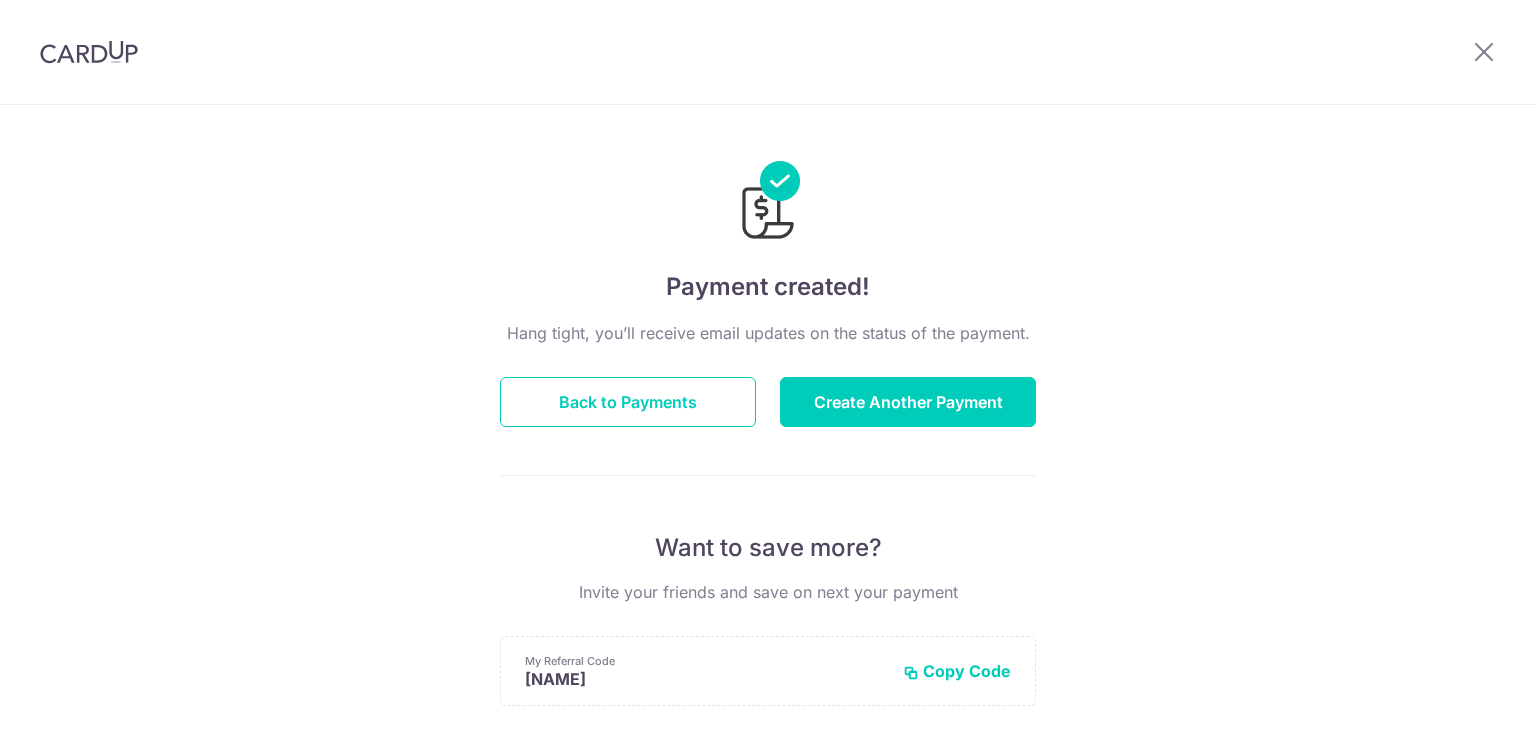 scroll, scrollTop: 0, scrollLeft: 0, axis: both 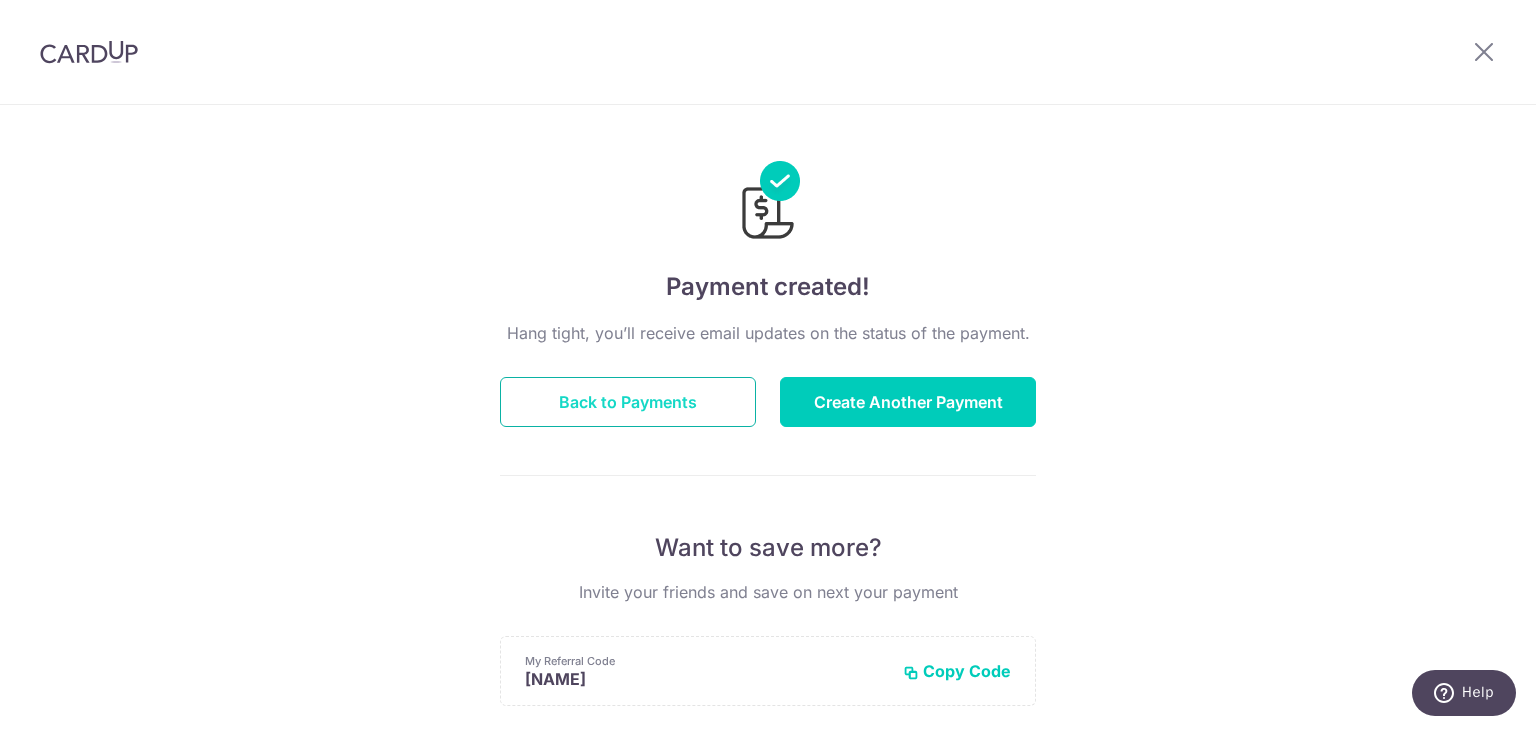 click on "Back to Payments" at bounding box center [628, 402] 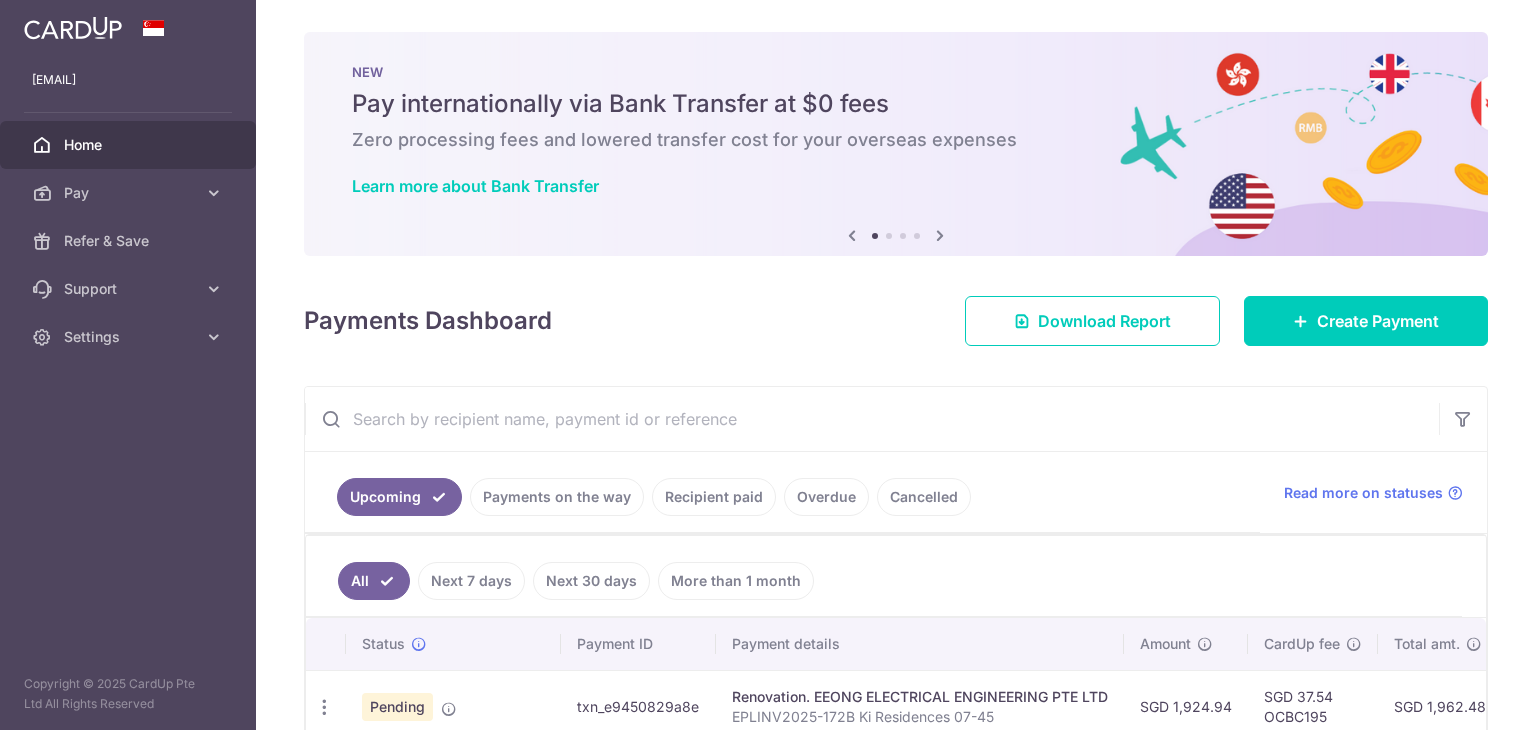 scroll, scrollTop: 0, scrollLeft: 0, axis: both 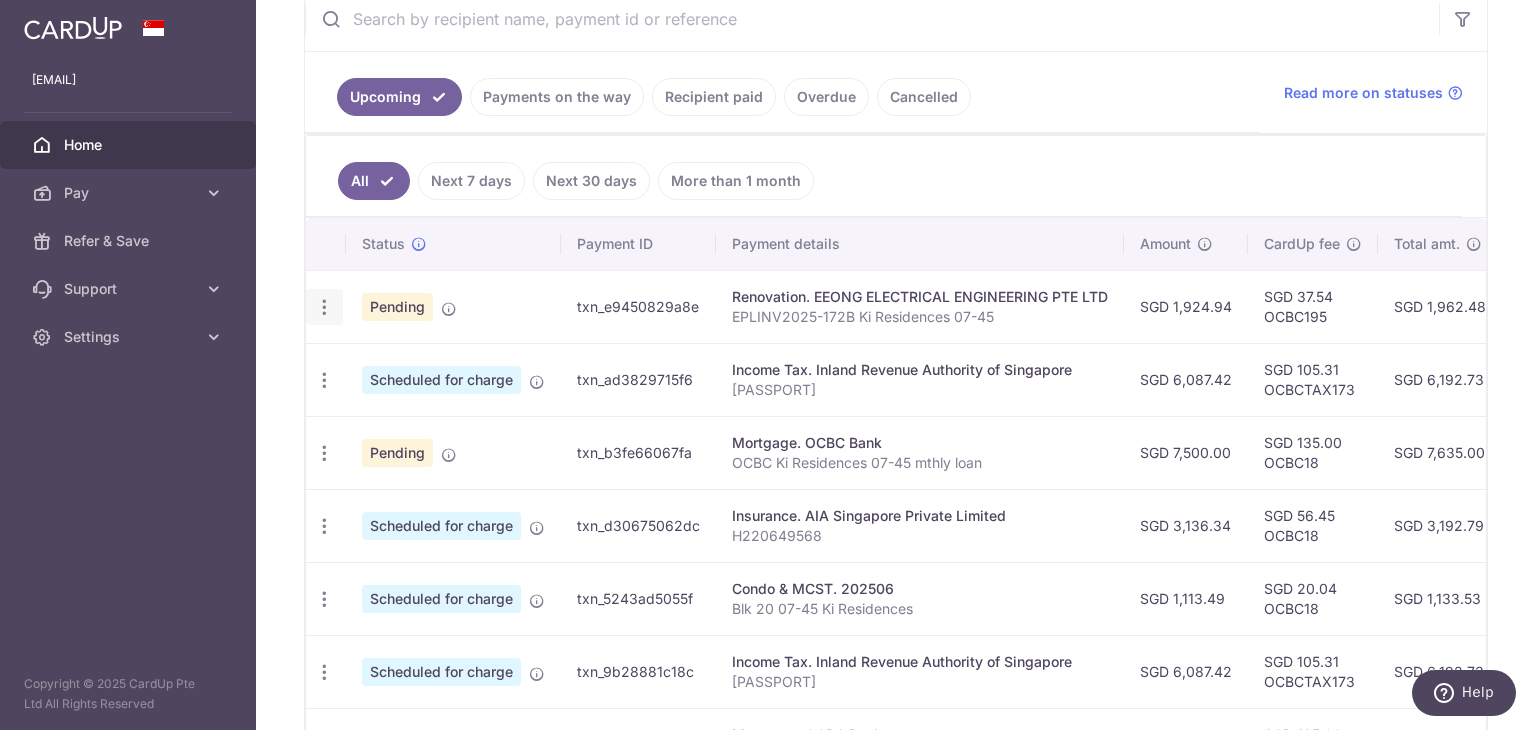 click at bounding box center (324, 307) 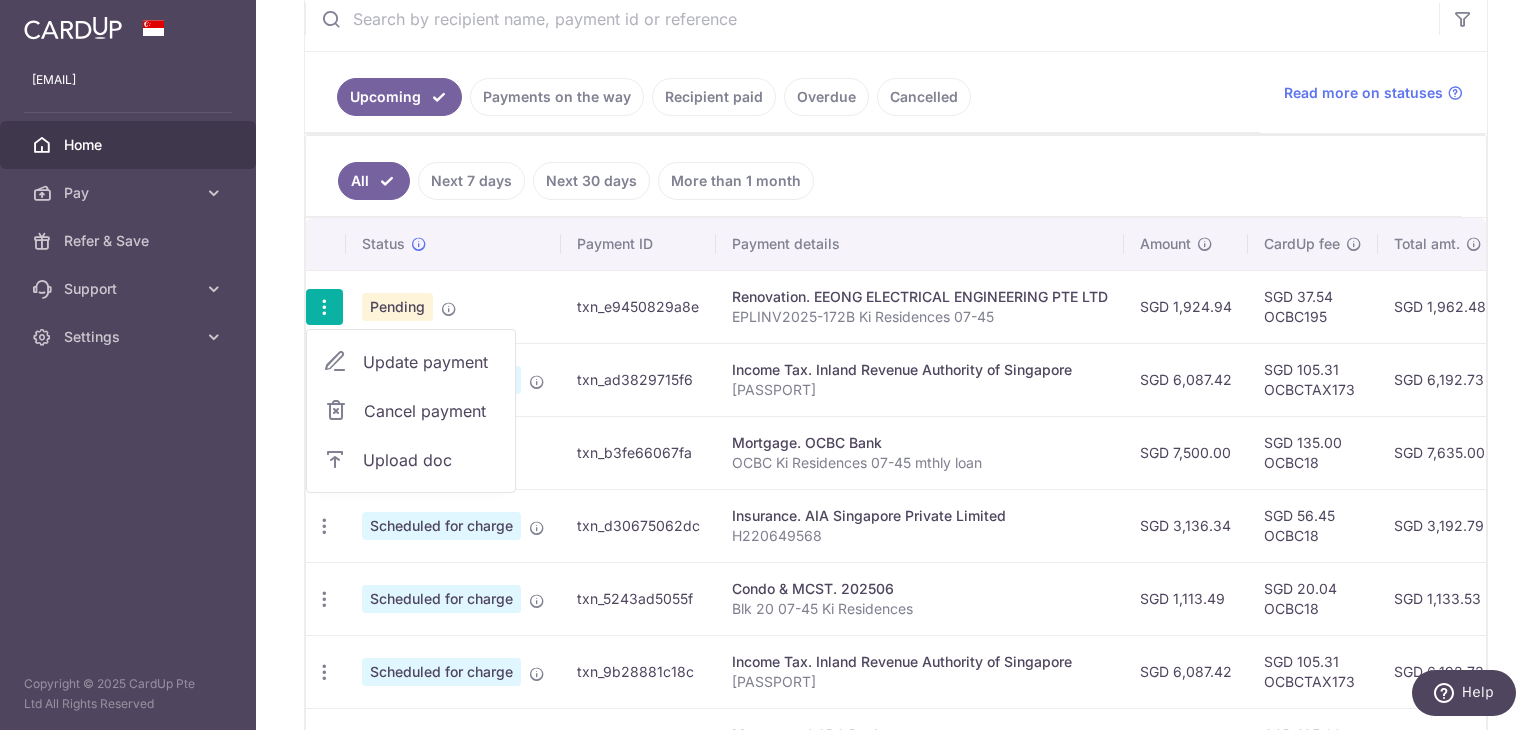 click on "×
Pause Schedule
Pause all future payments in this series
Pause just this one payment
By clicking below, you confirm you are pausing this payment to   on  . Payments can be unpaused at anytime prior to payment taken date.
Confirm
Cancel Schedule
Cancel all future payments in this series
Cancel just this one payment
Confirm
Approve Payment
Recipient Bank Details" at bounding box center (896, 365) 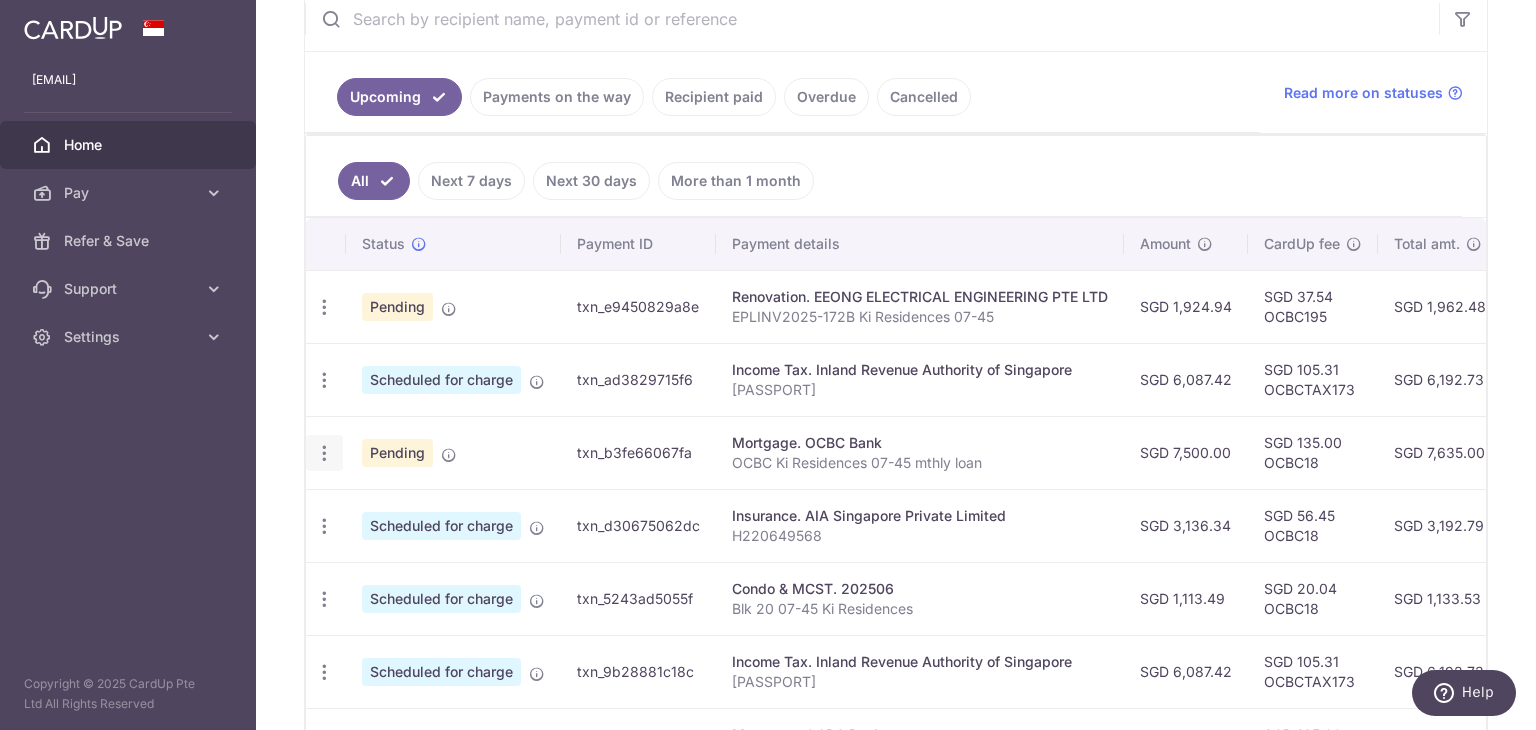 click at bounding box center [324, 307] 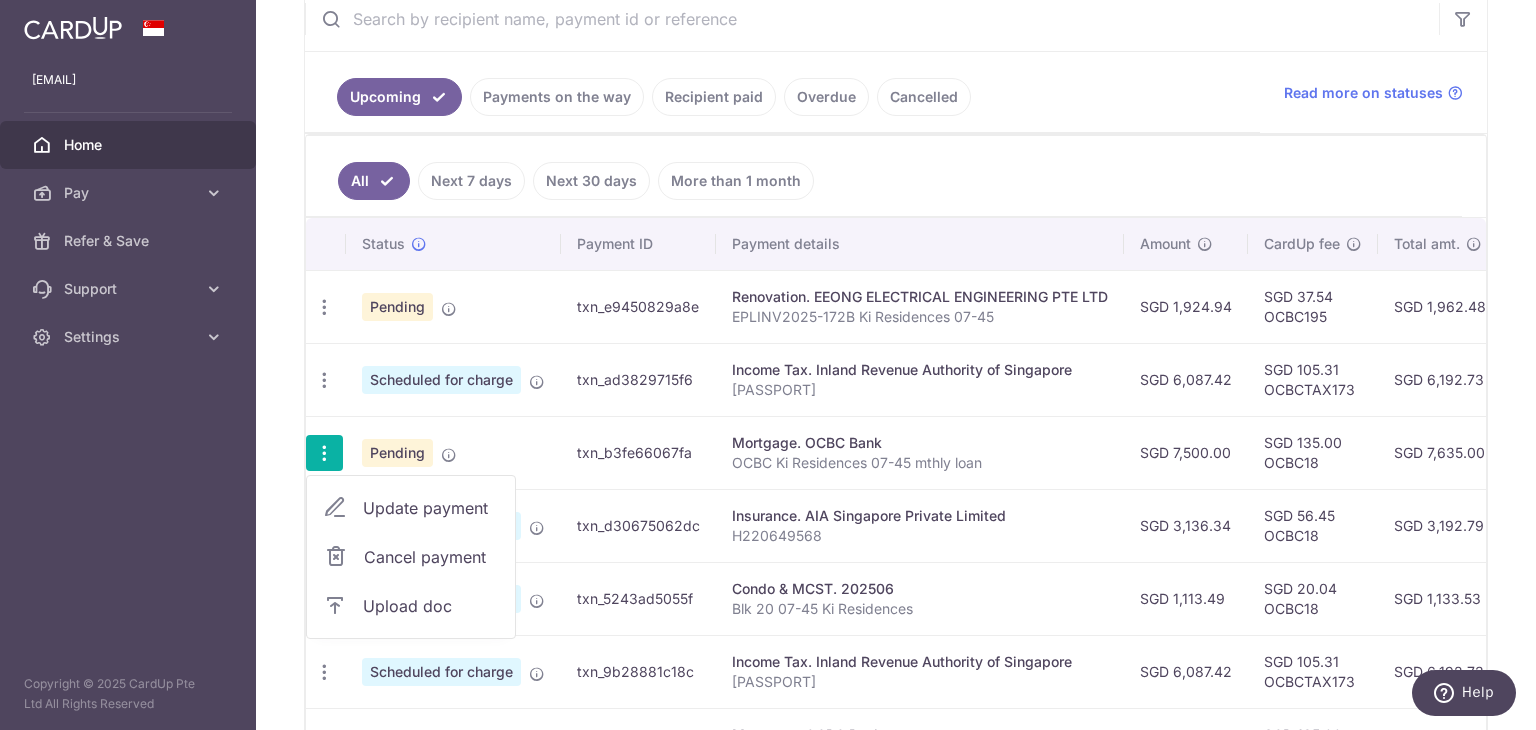 click at bounding box center (324, 453) 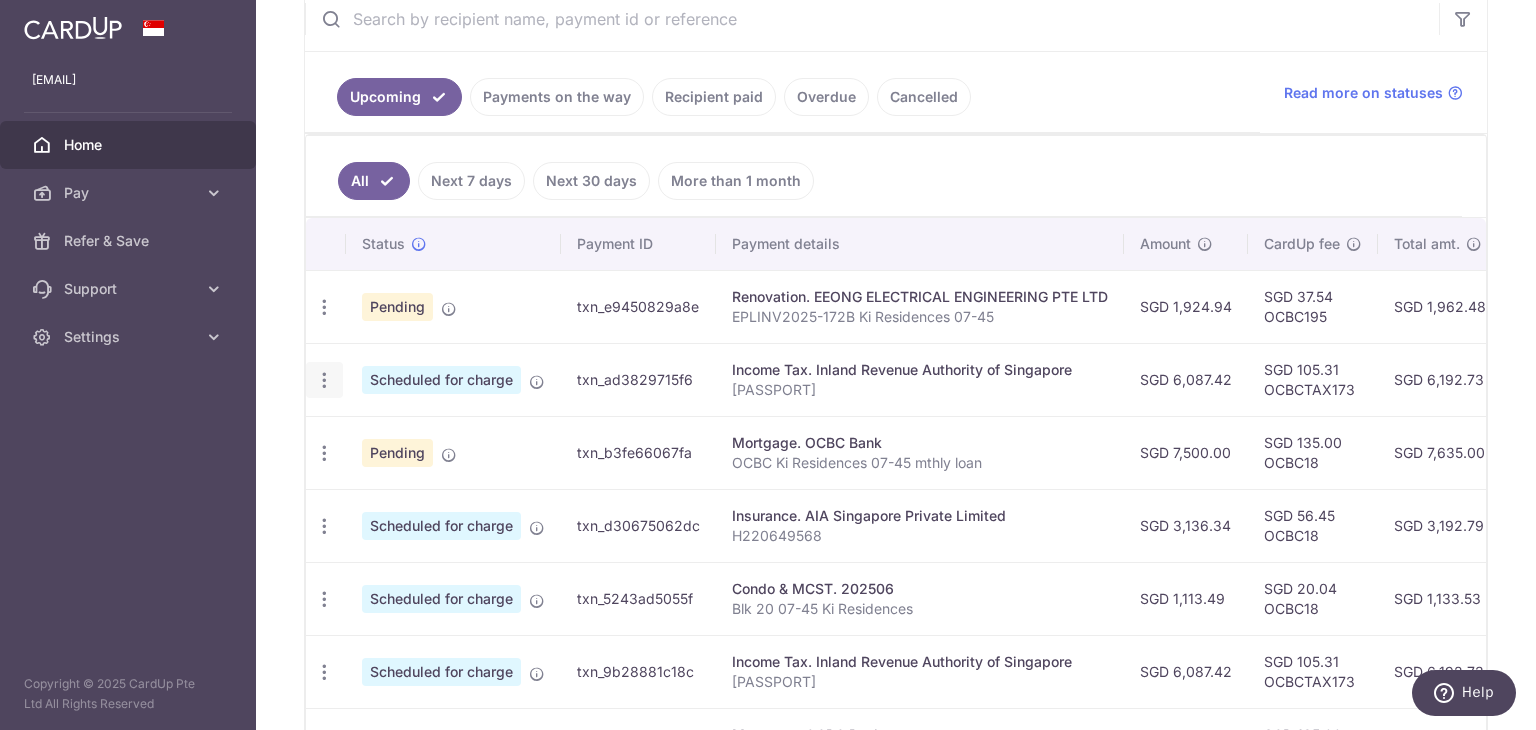 click at bounding box center (324, 307) 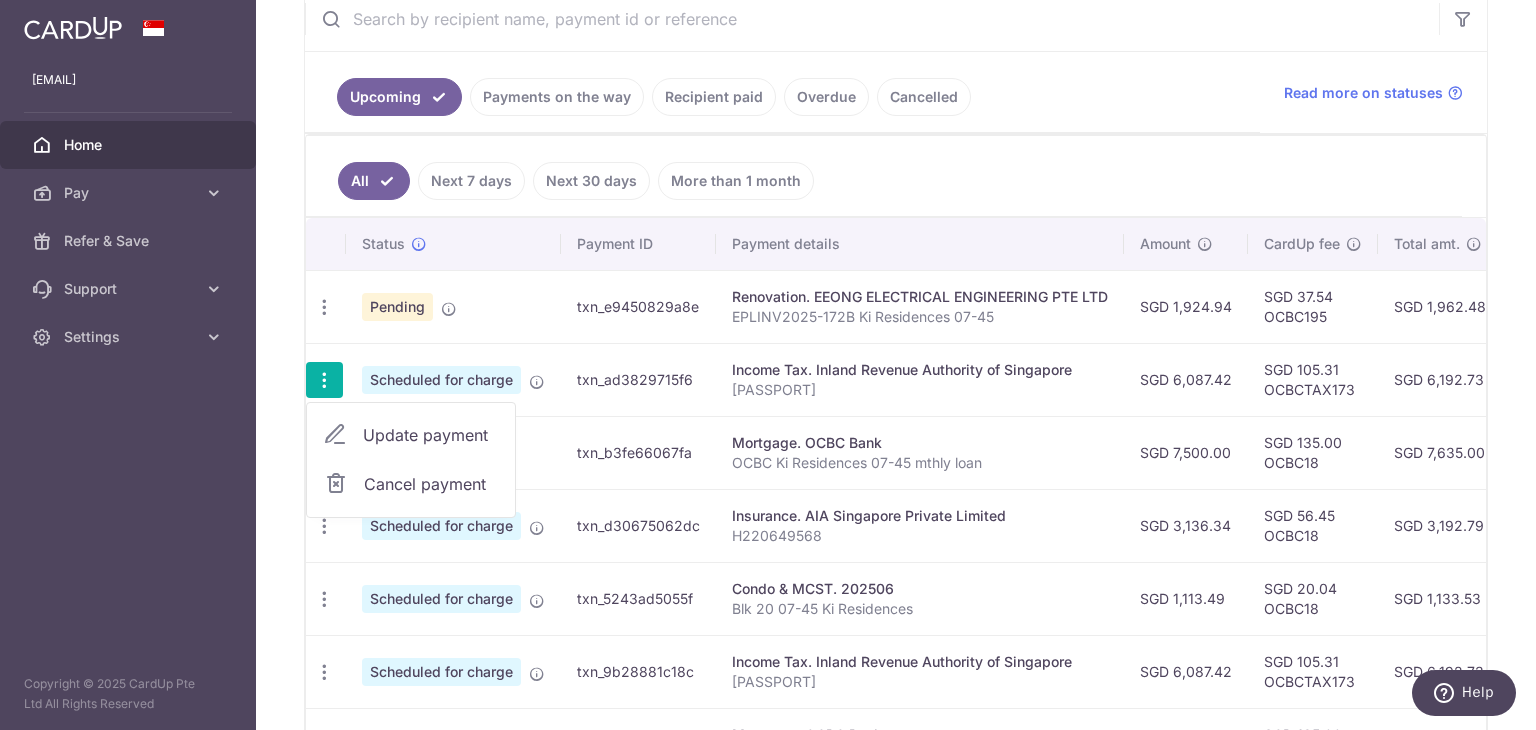 click at bounding box center [324, 380] 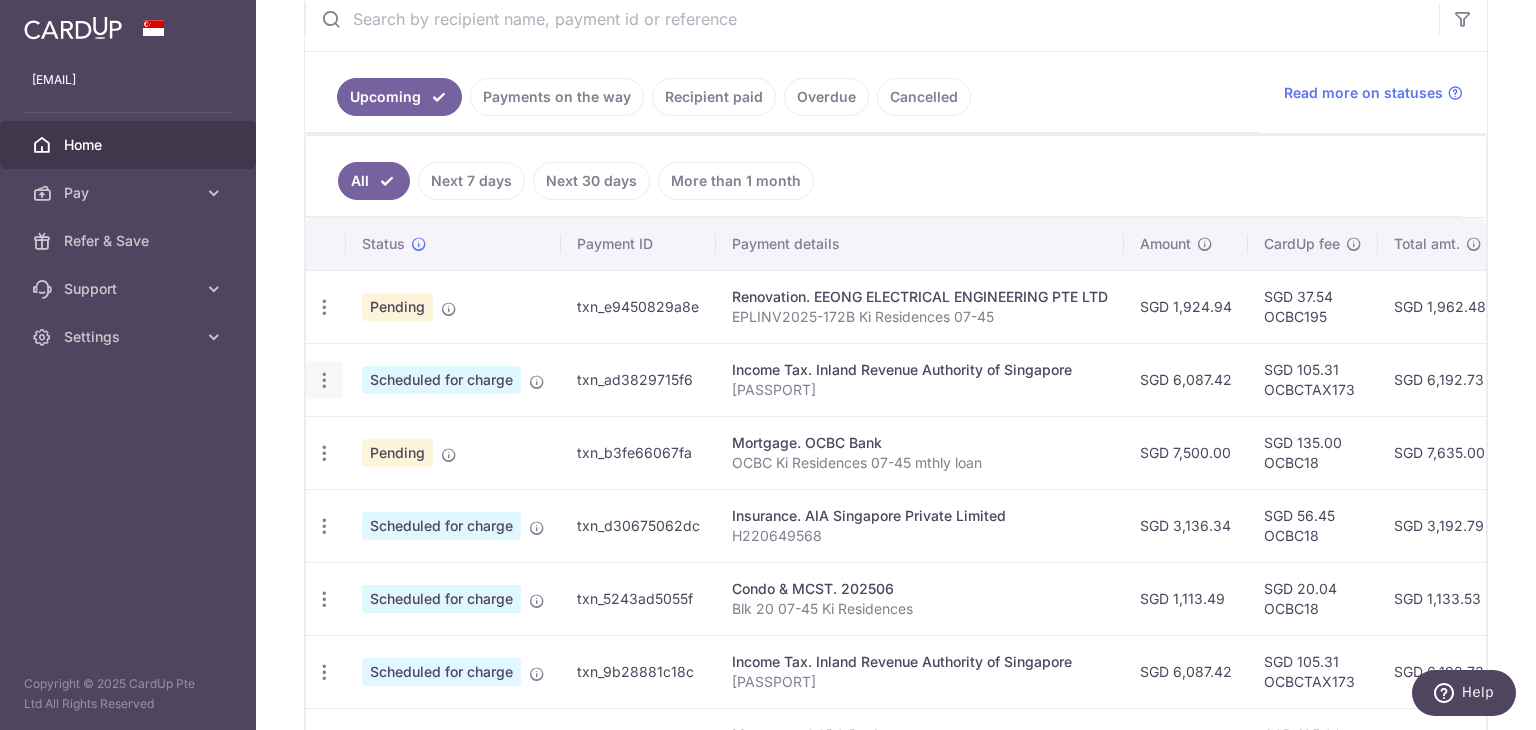 type 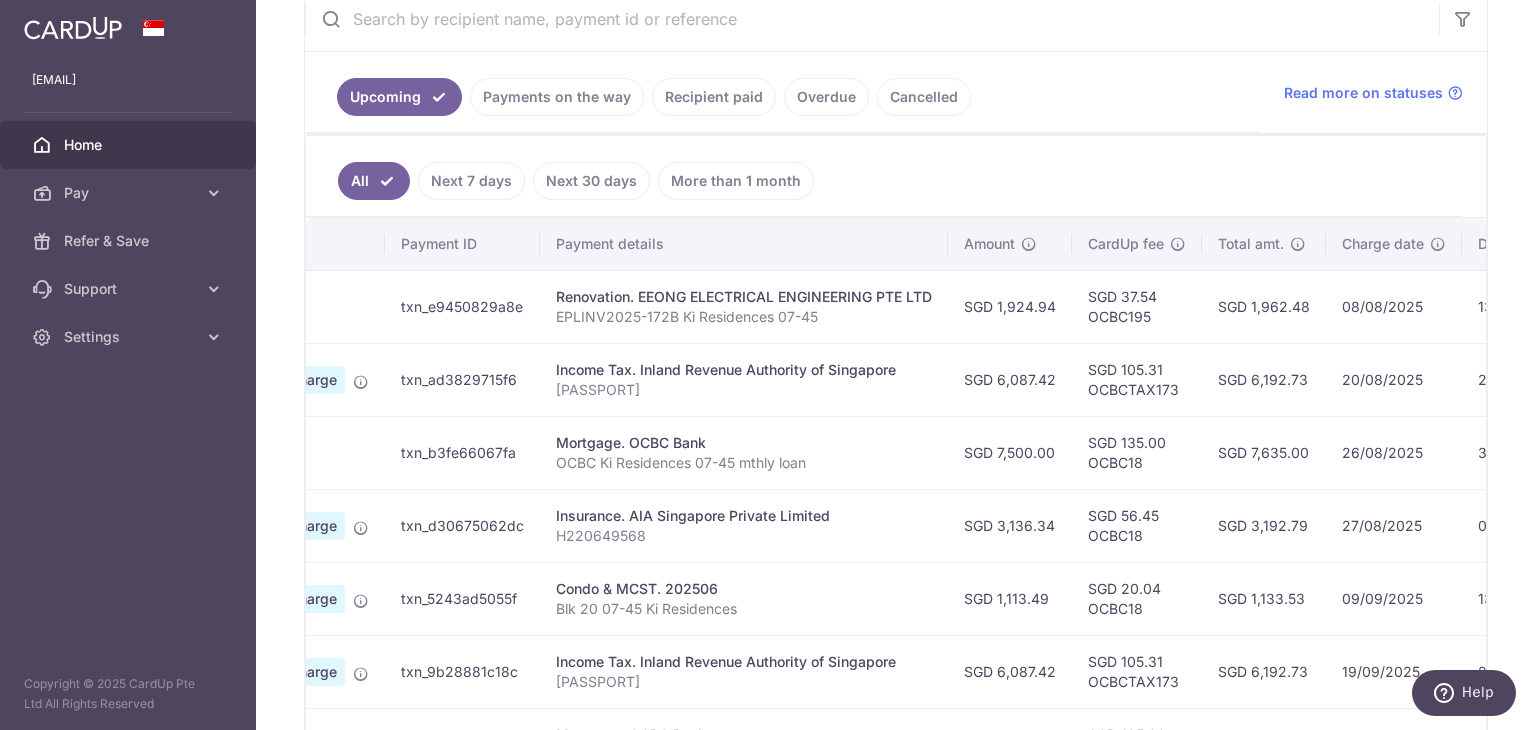 scroll, scrollTop: 0, scrollLeft: 0, axis: both 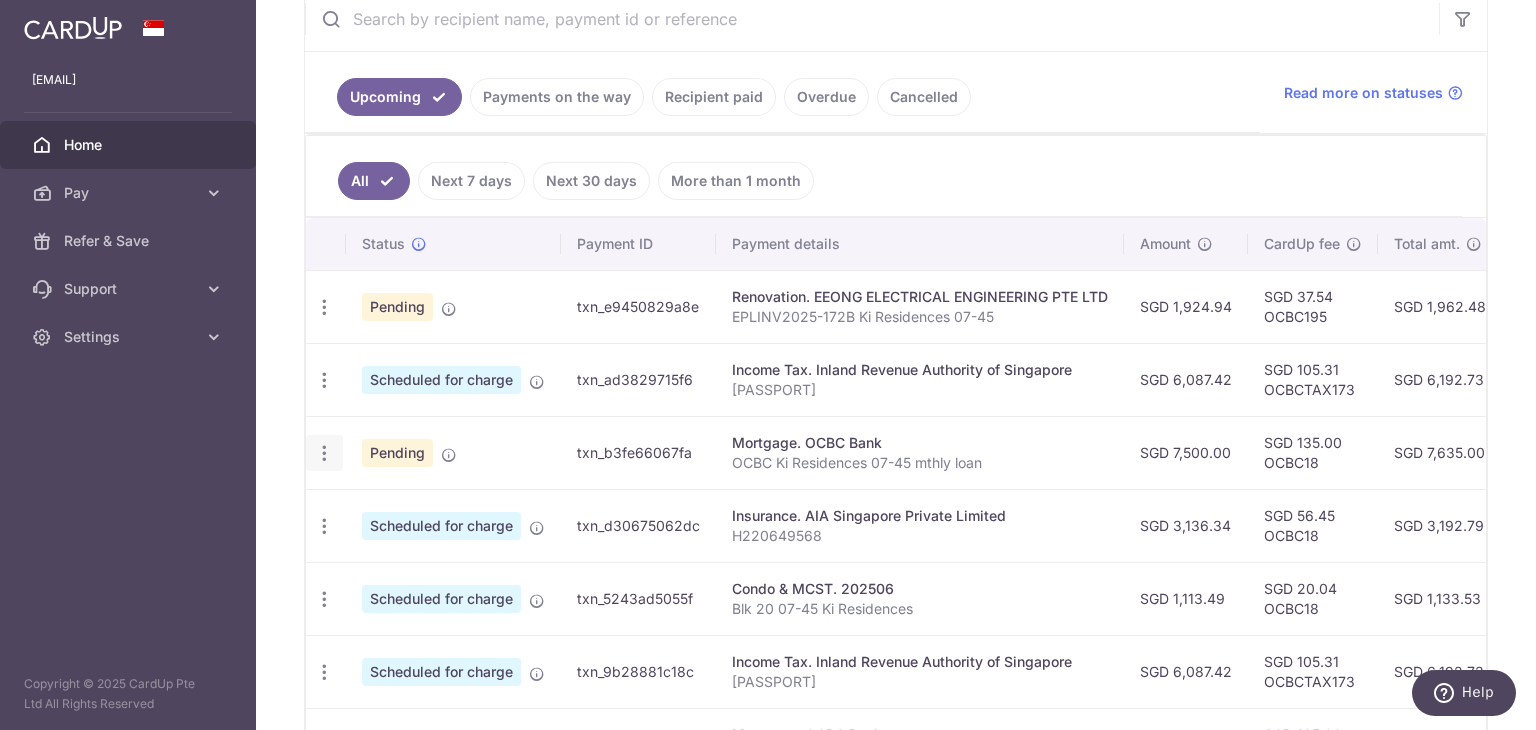 click at bounding box center (324, 307) 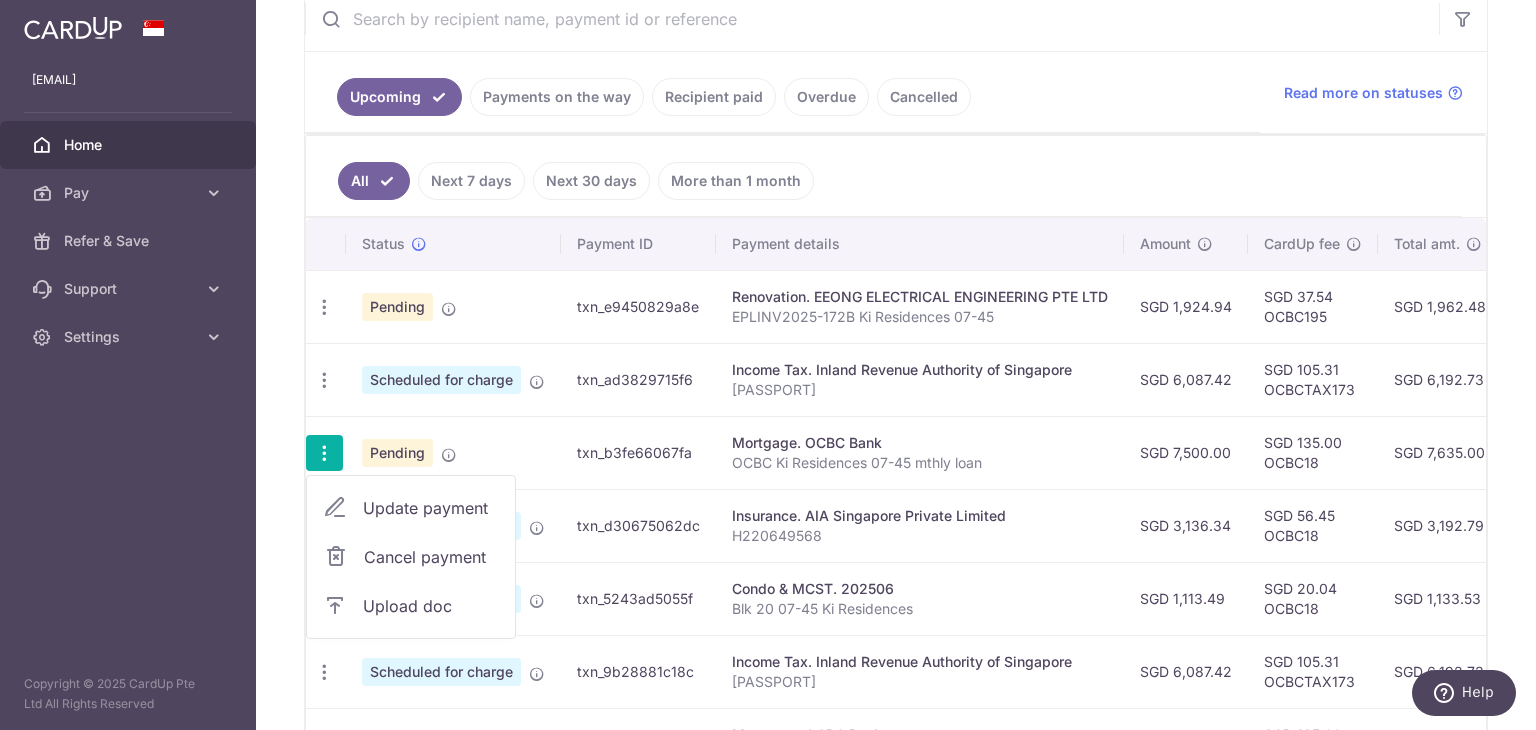 click on "×
Pause Schedule
Pause all future payments in this series
Pause just this one payment
By clicking below, you confirm you are pausing this payment to   on  . Payments can be unpaused at anytime prior to payment taken date.
Confirm
Cancel Schedule
Cancel all future payments in this series
Cancel just this one payment
Confirm
Approve Payment
Recipient Bank Details" at bounding box center [896, 365] 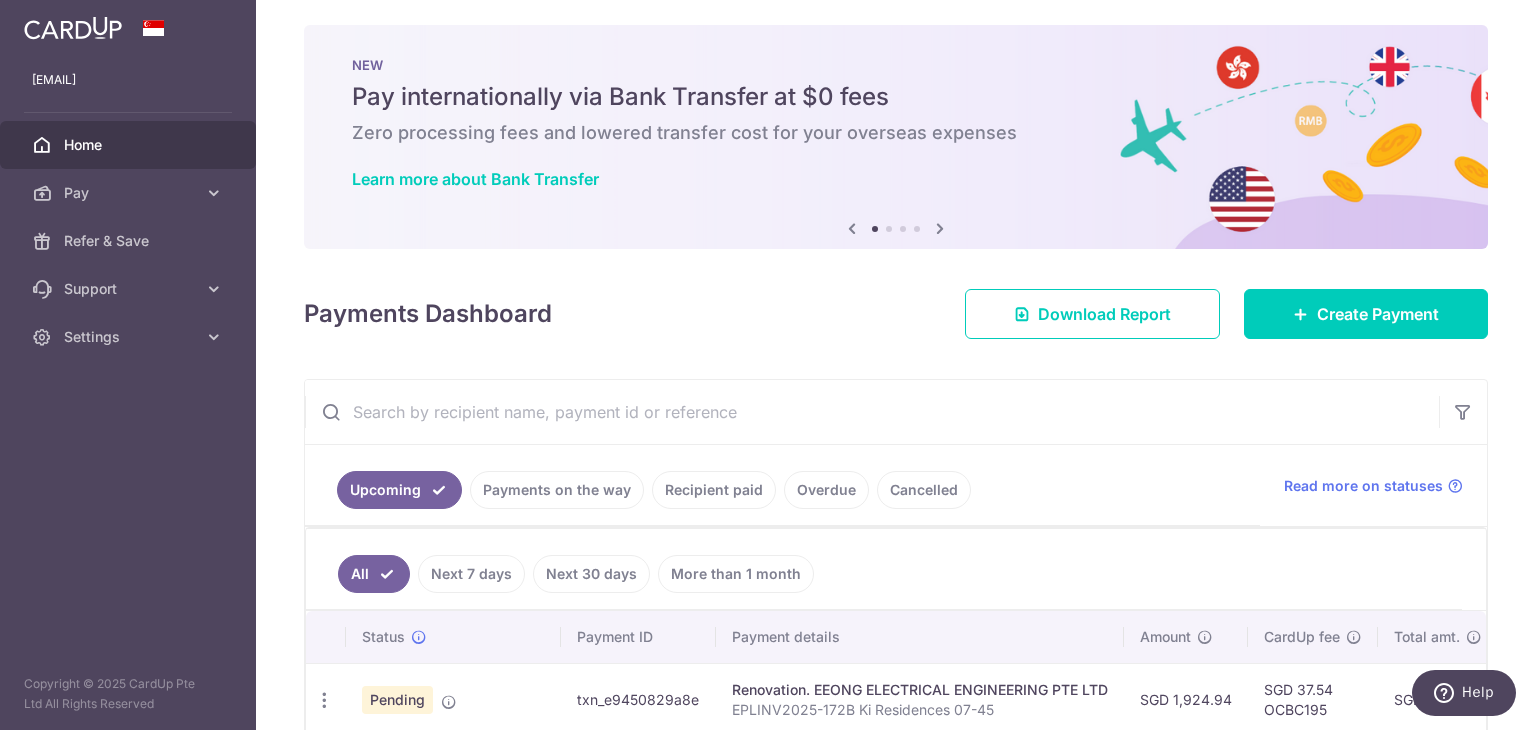 scroll, scrollTop: 0, scrollLeft: 0, axis: both 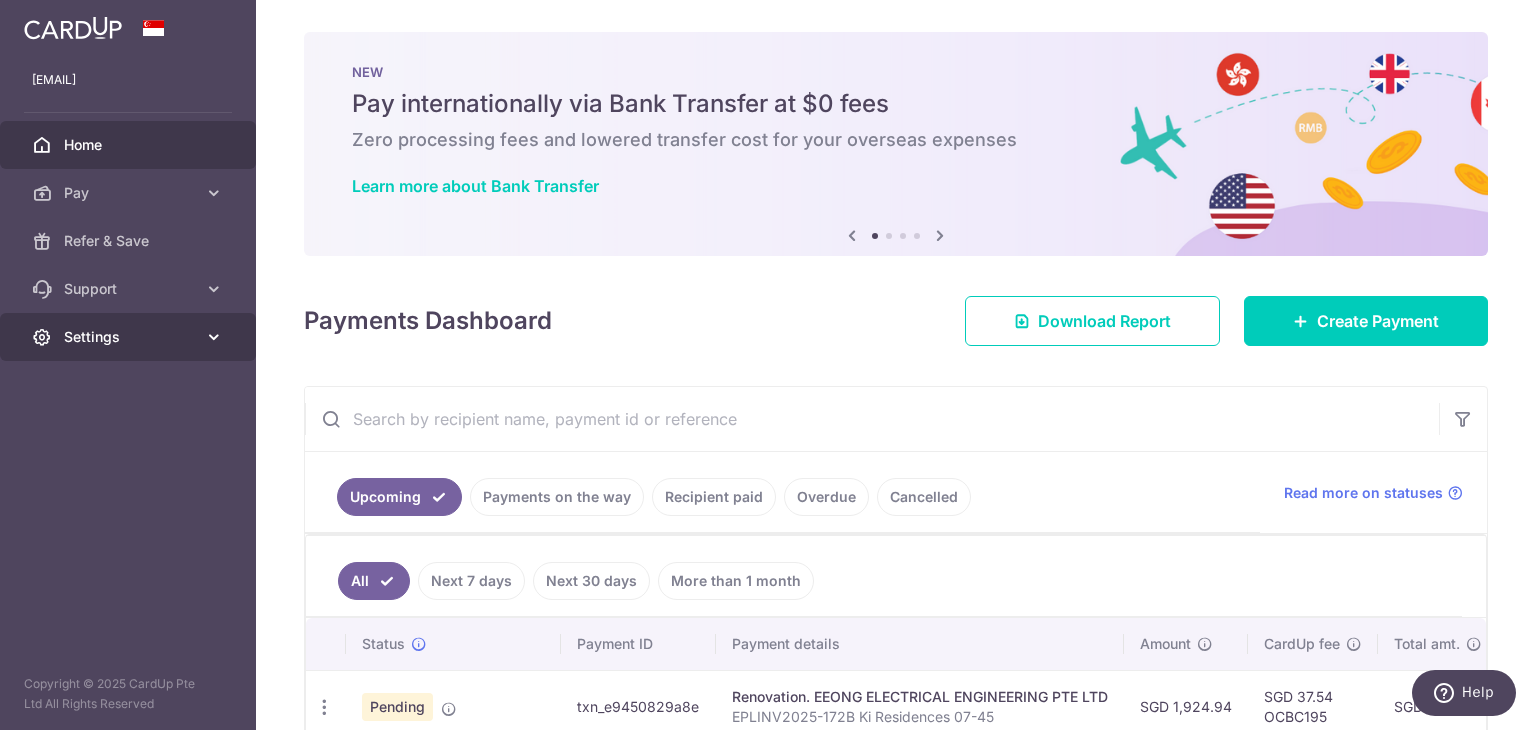 click on "Settings" at bounding box center [130, 337] 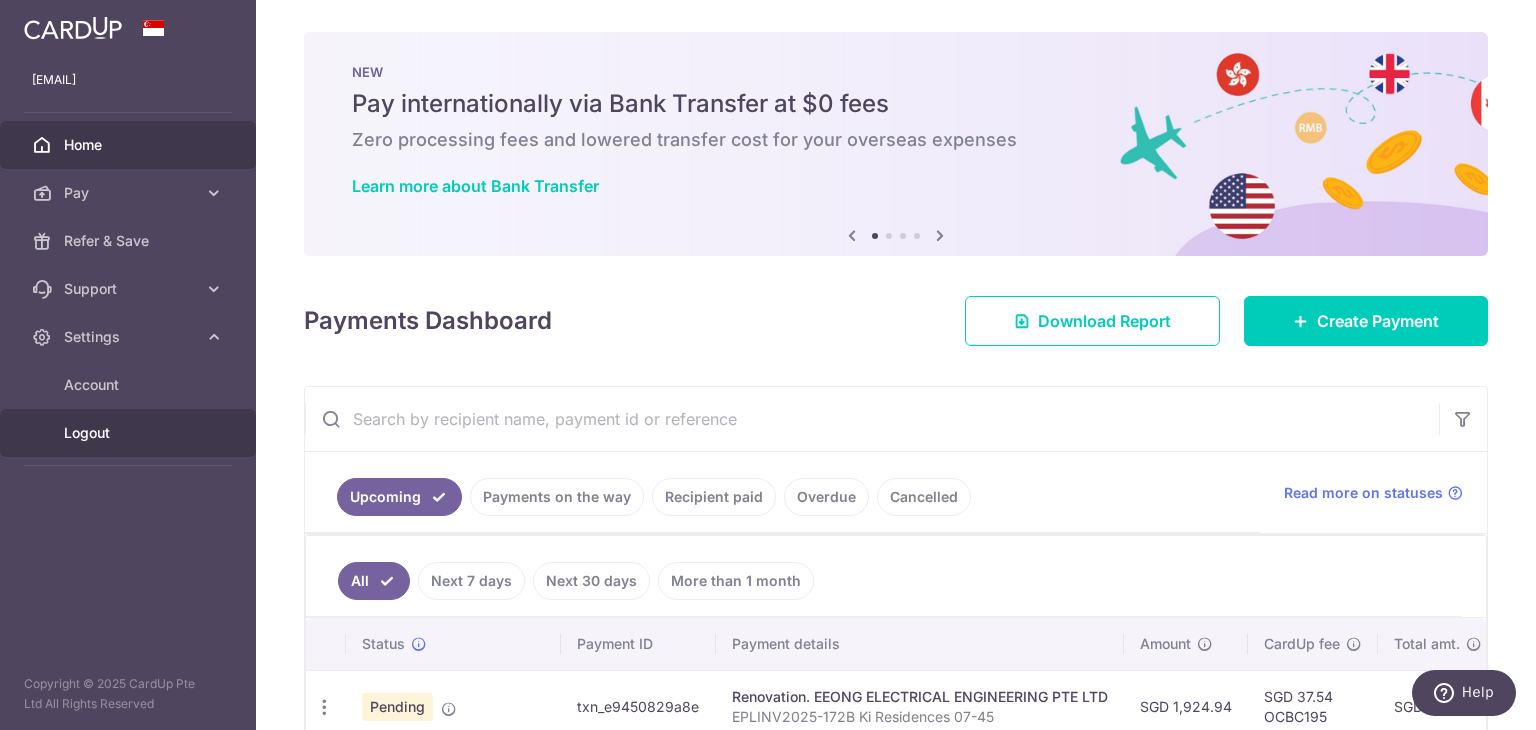 click on "Logout" at bounding box center (130, 433) 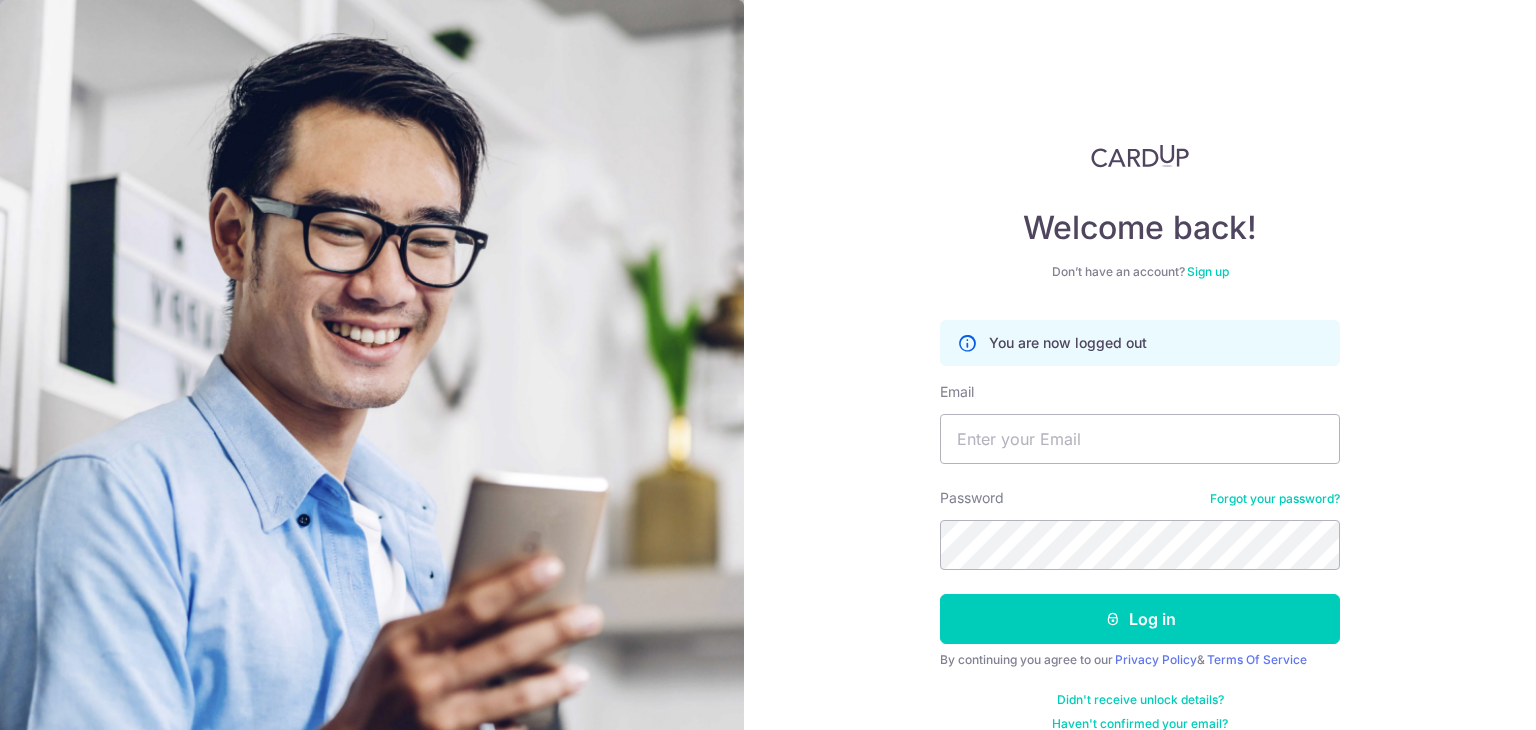 scroll, scrollTop: 0, scrollLeft: 0, axis: both 